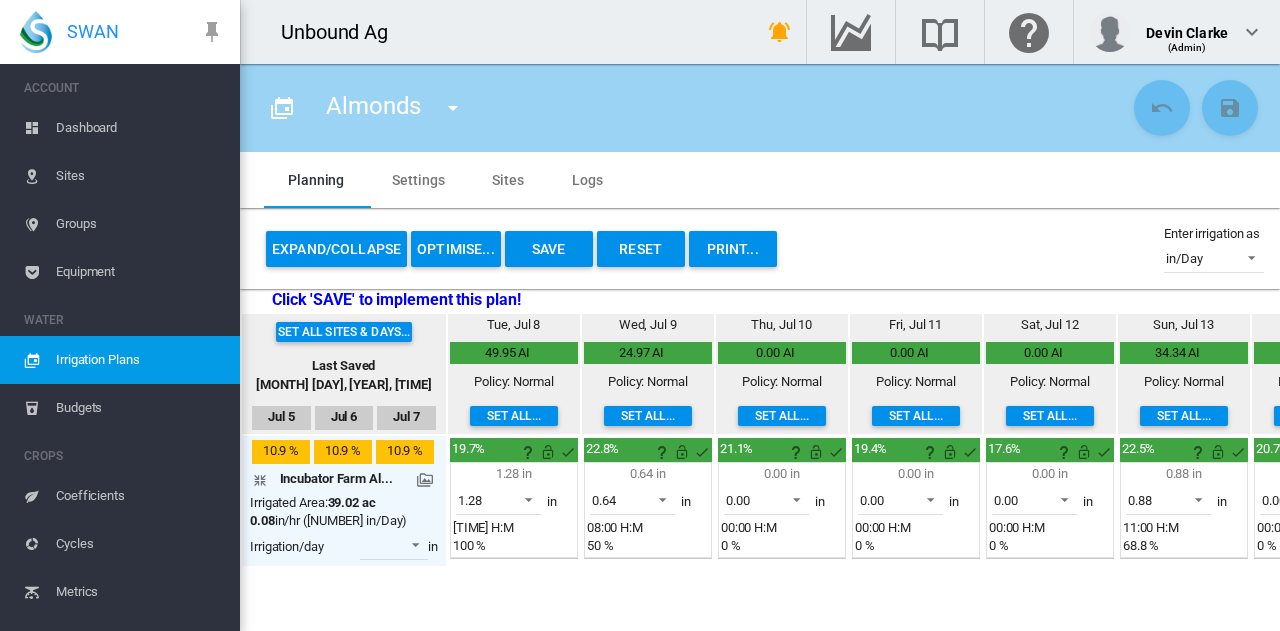scroll, scrollTop: 0, scrollLeft: 0, axis: both 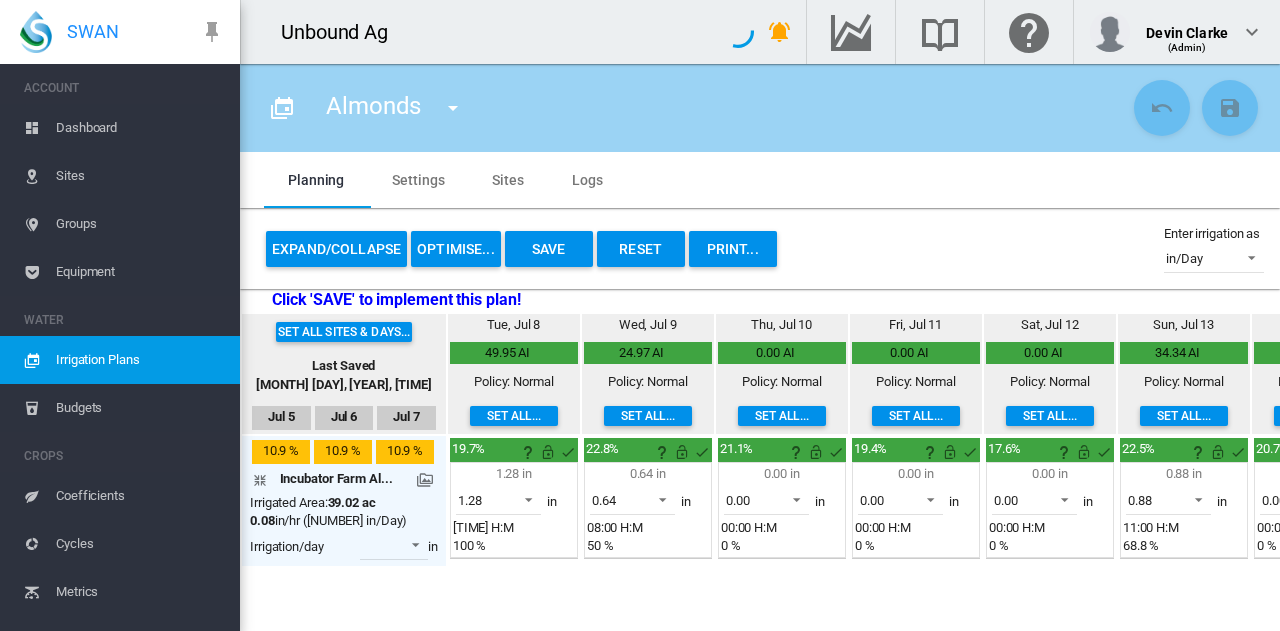 click on "Sites" at bounding box center (140, 176) 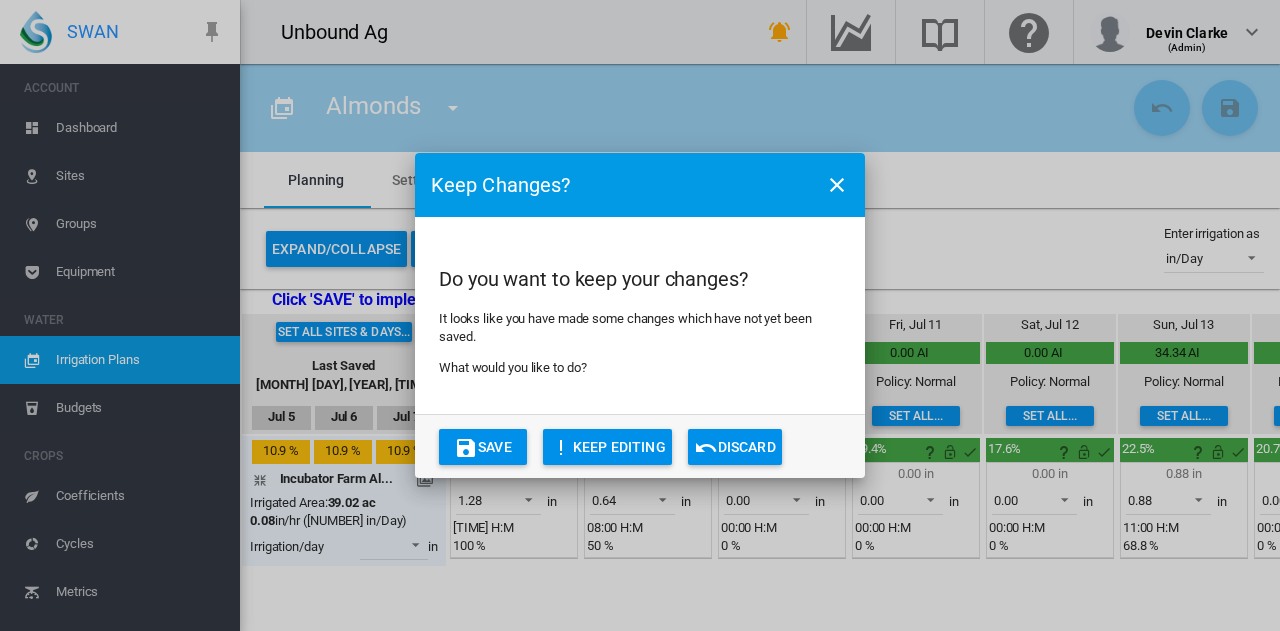 drag, startPoint x: 750, startPoint y: 455, endPoint x: 733, endPoint y: 449, distance: 18.027756 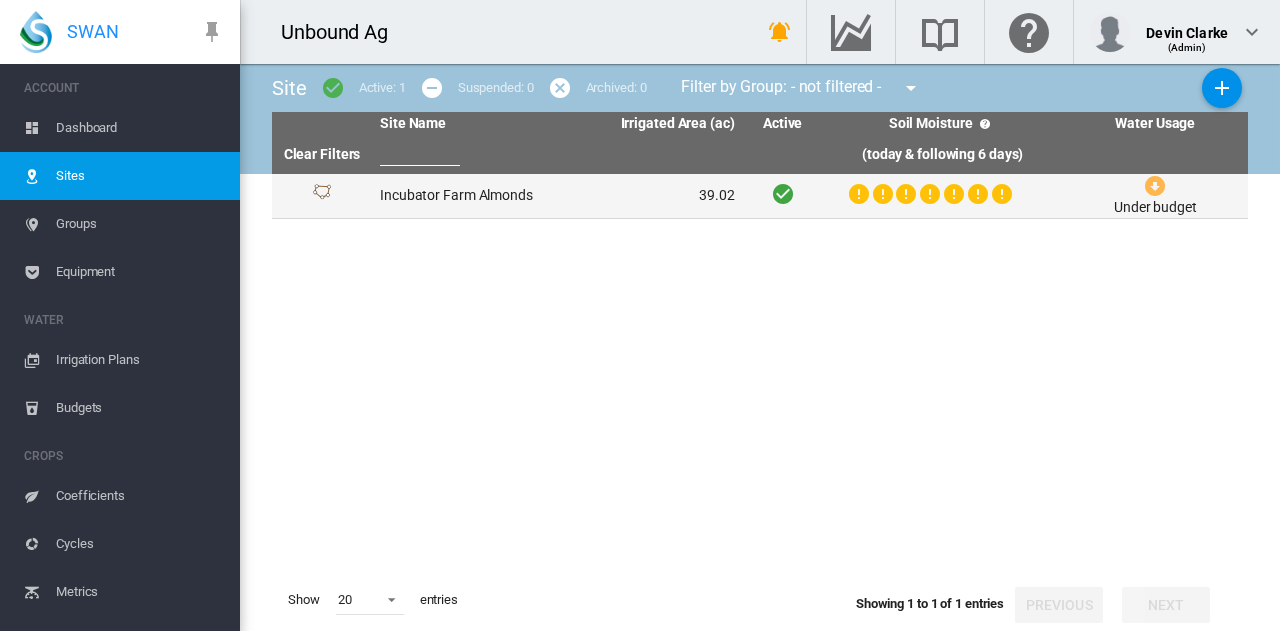 click on "Incubator Farm Almonds" at bounding box center (464, 196) 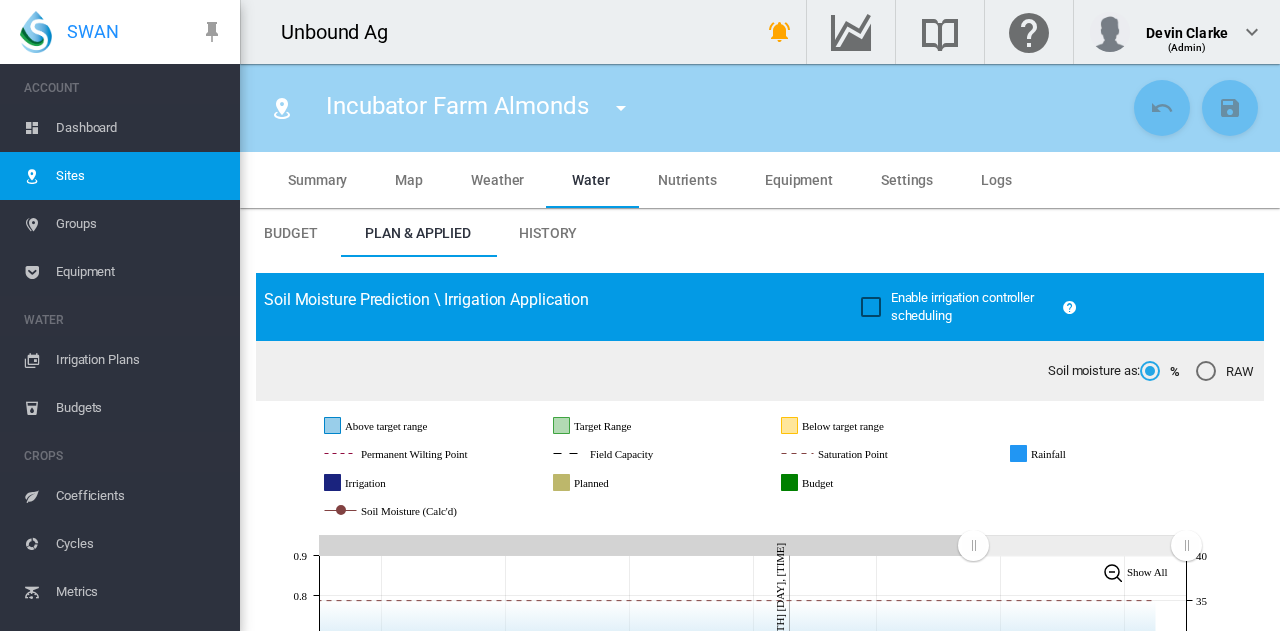 click on "Settings" at bounding box center [907, 180] 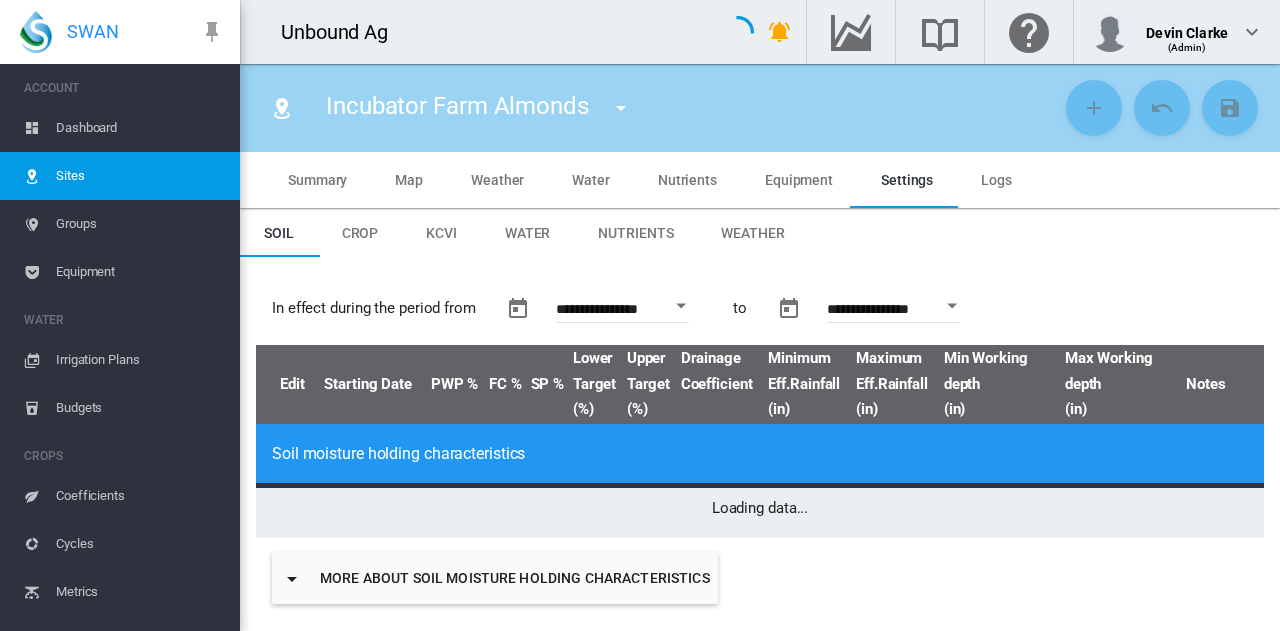 click on "Water" at bounding box center (528, 233) 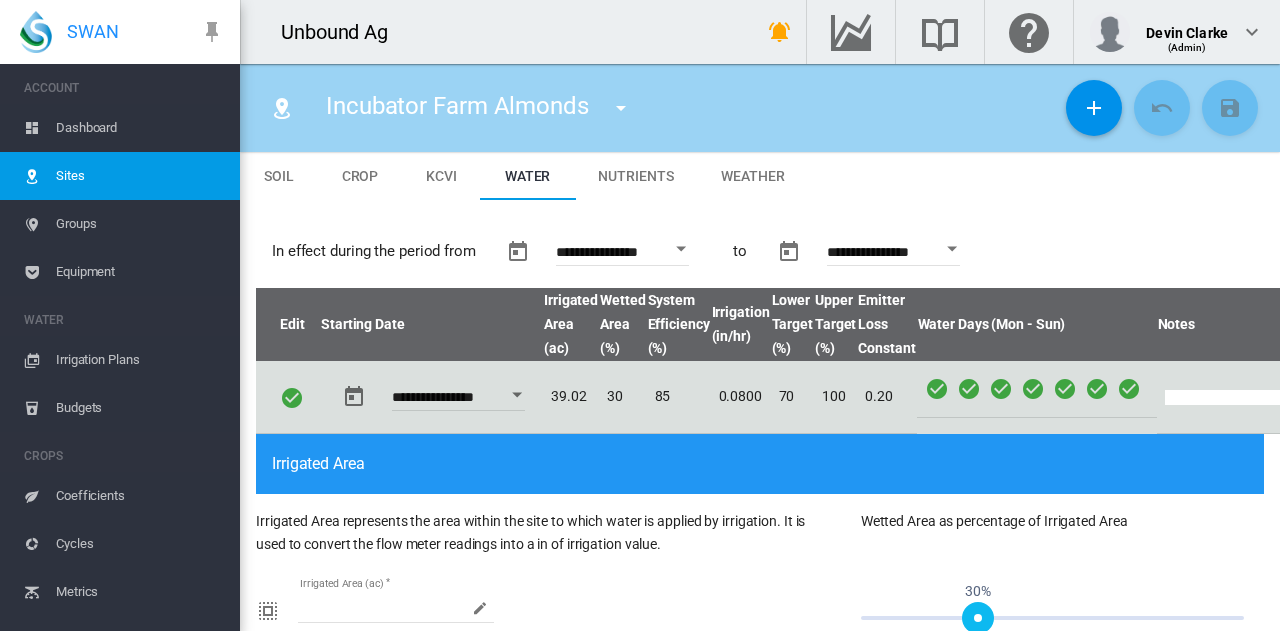 scroll, scrollTop: 0, scrollLeft: 0, axis: both 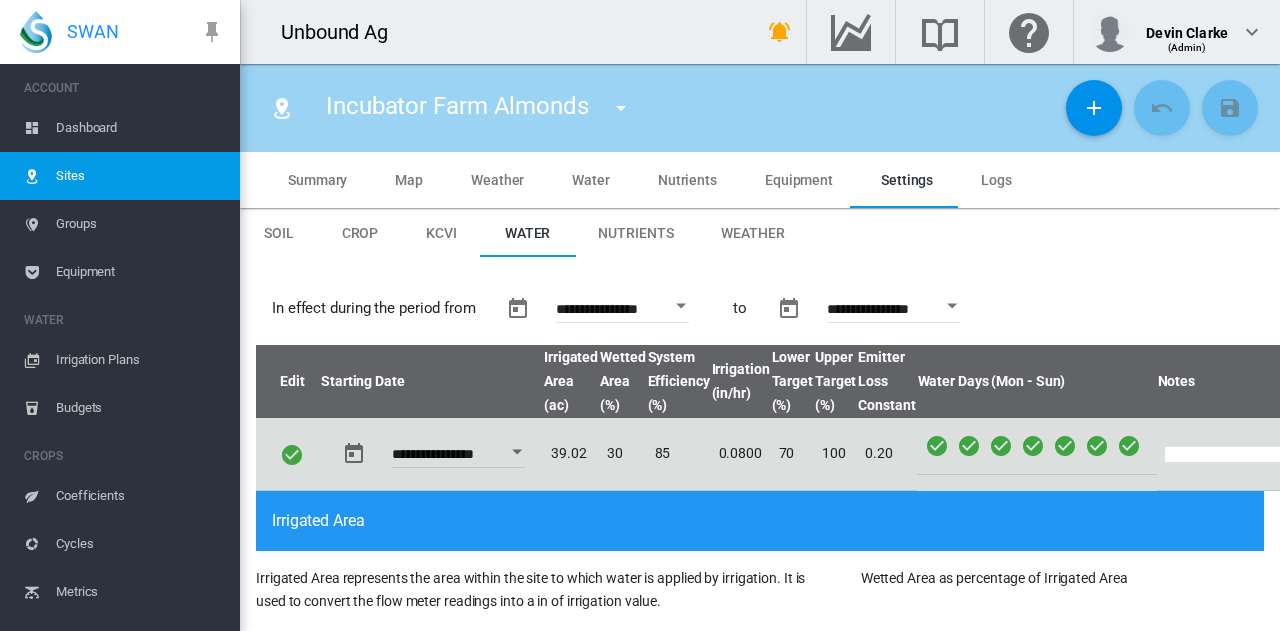 click on "Coefficients" at bounding box center [140, 496] 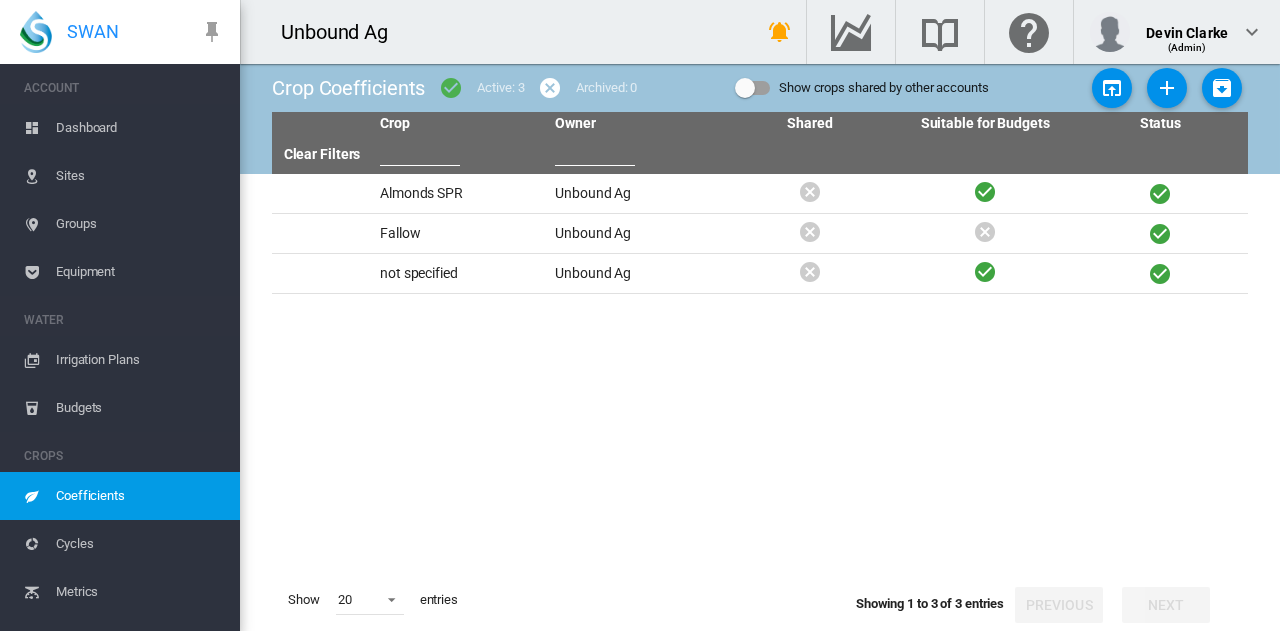 click at bounding box center [745, 88] 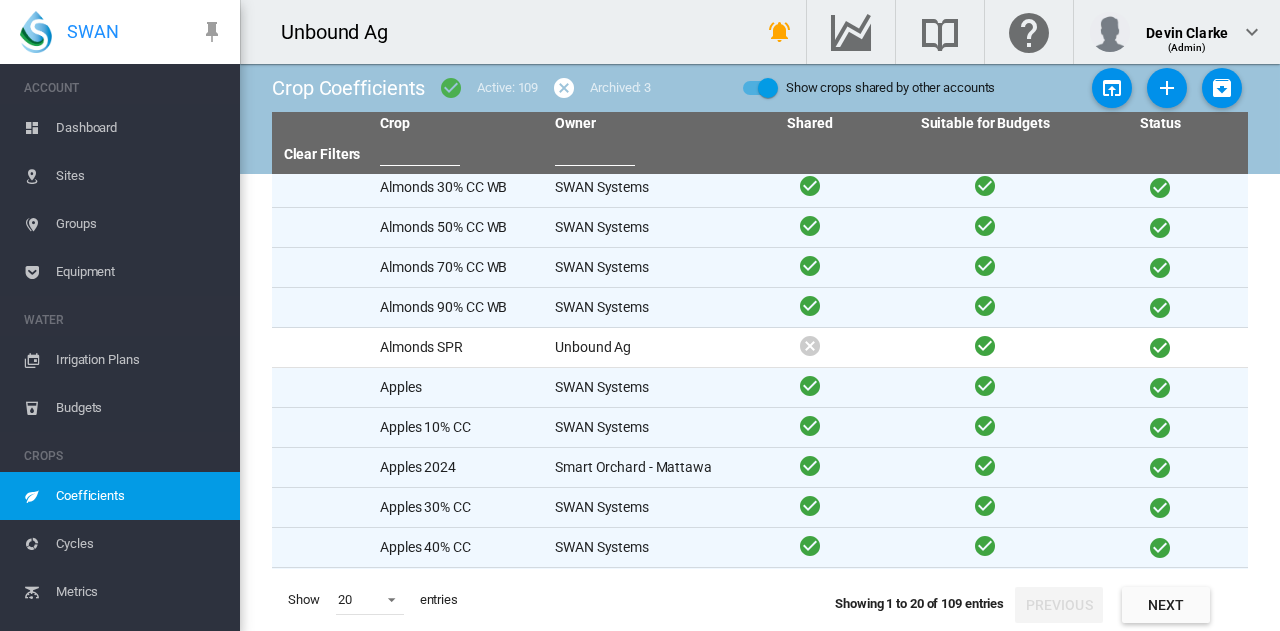 scroll, scrollTop: 0, scrollLeft: 0, axis: both 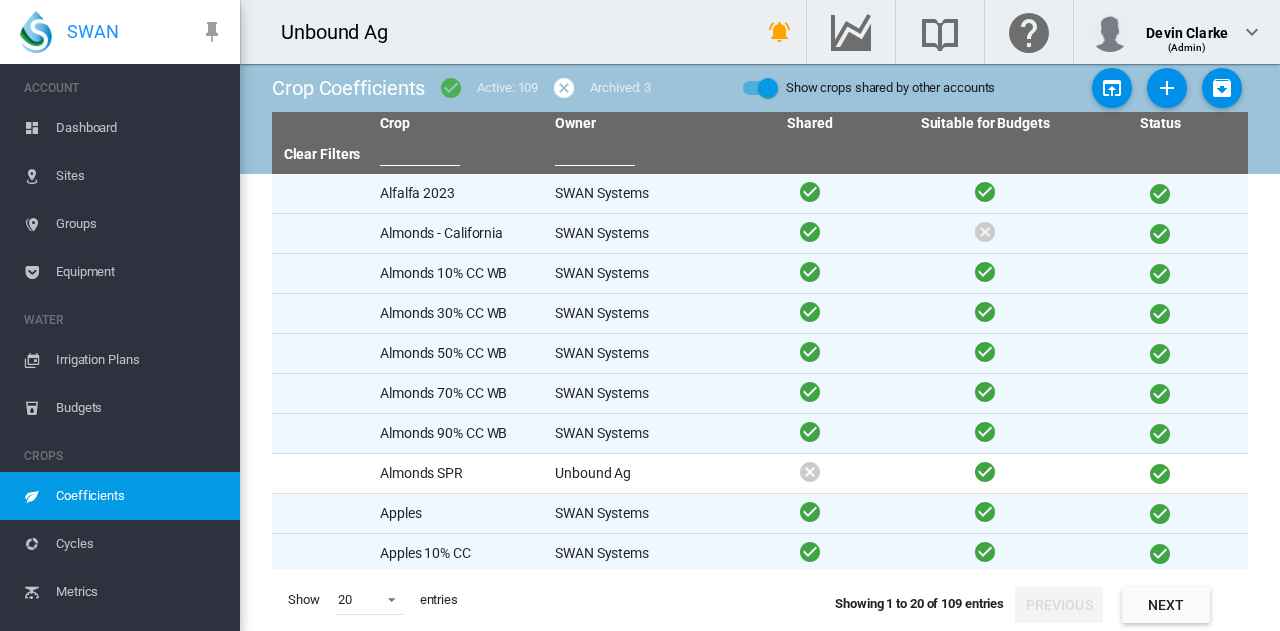 click on "Almonds 90% CC WB" at bounding box center (459, 193) 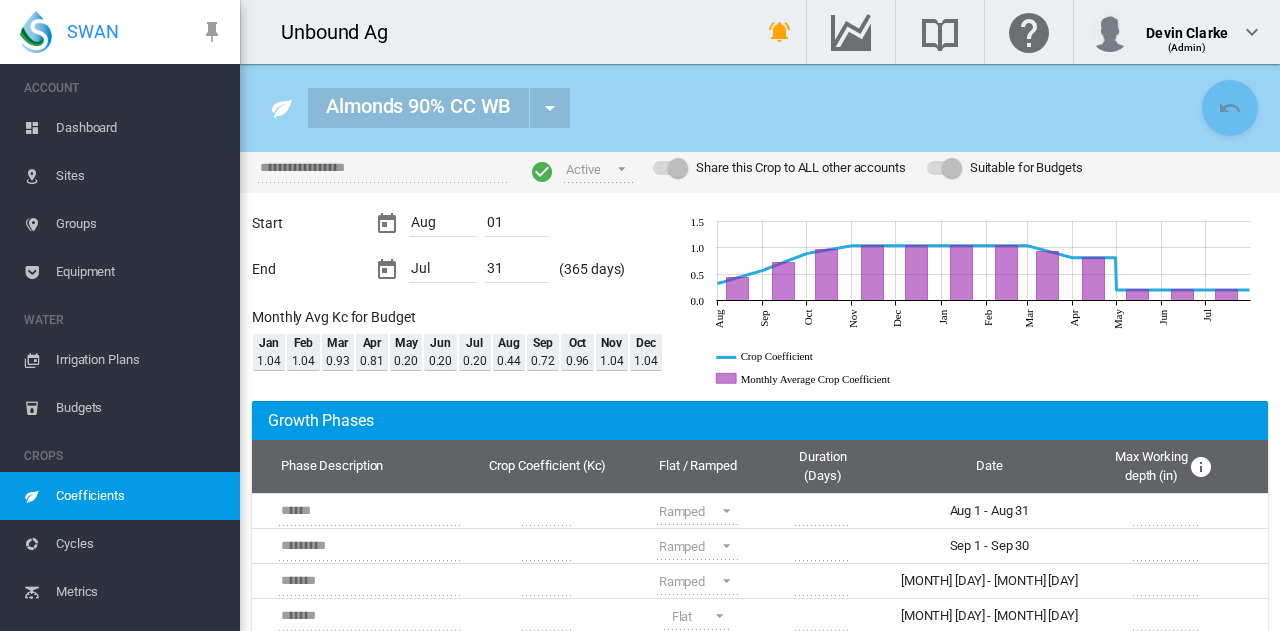 scroll, scrollTop: 0, scrollLeft: 0, axis: both 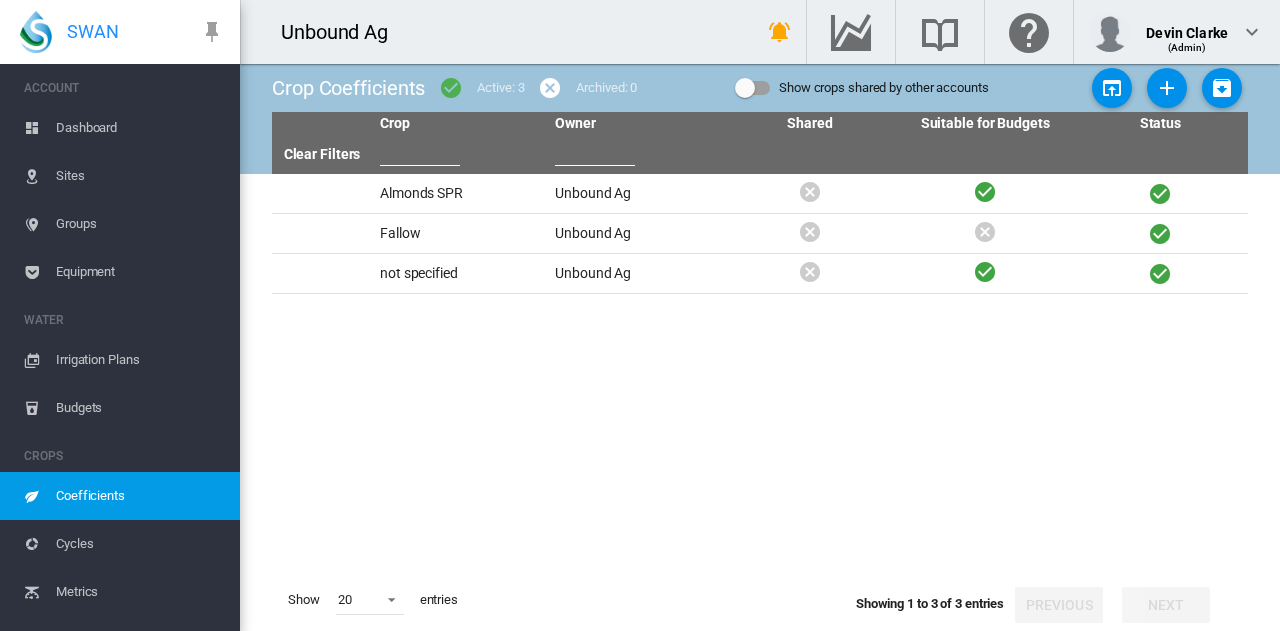 click at bounding box center [745, 88] 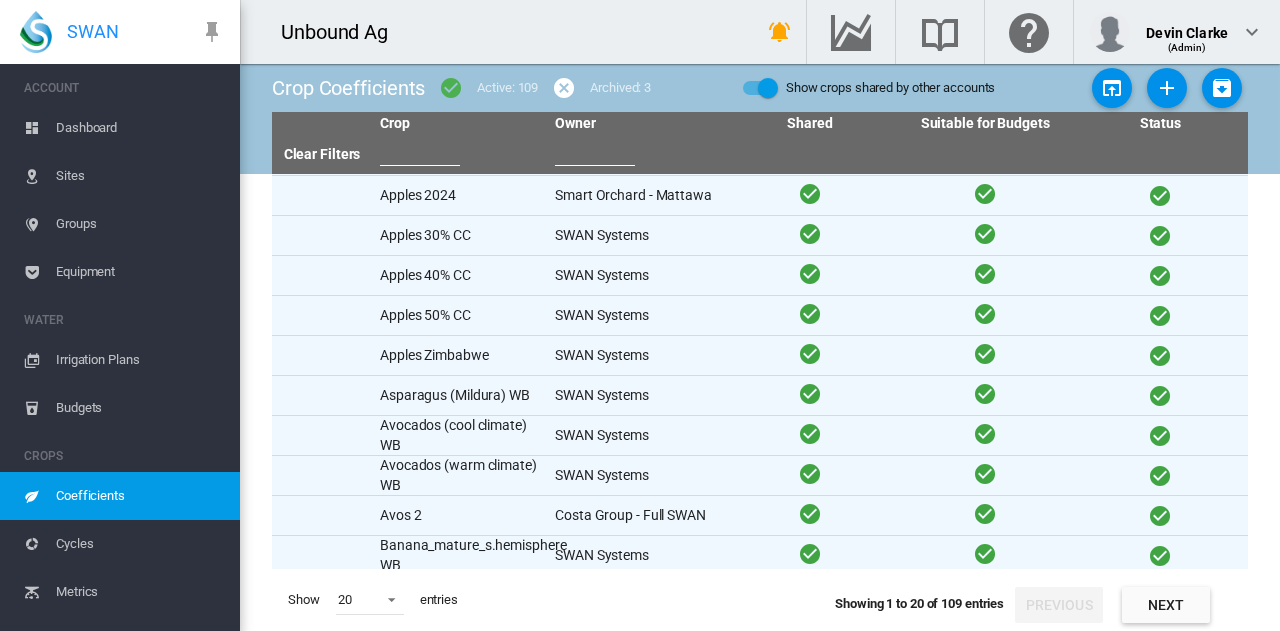 scroll, scrollTop: 400, scrollLeft: 0, axis: vertical 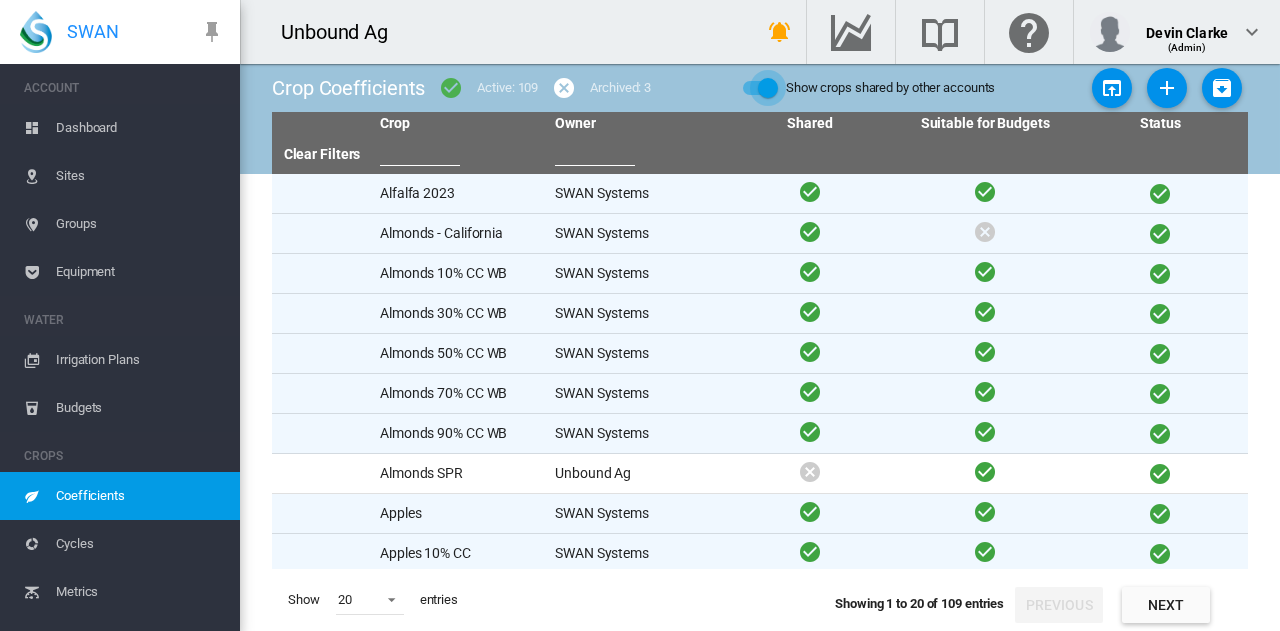 click on "SWAN Systems" at bounding box center [634, 193] 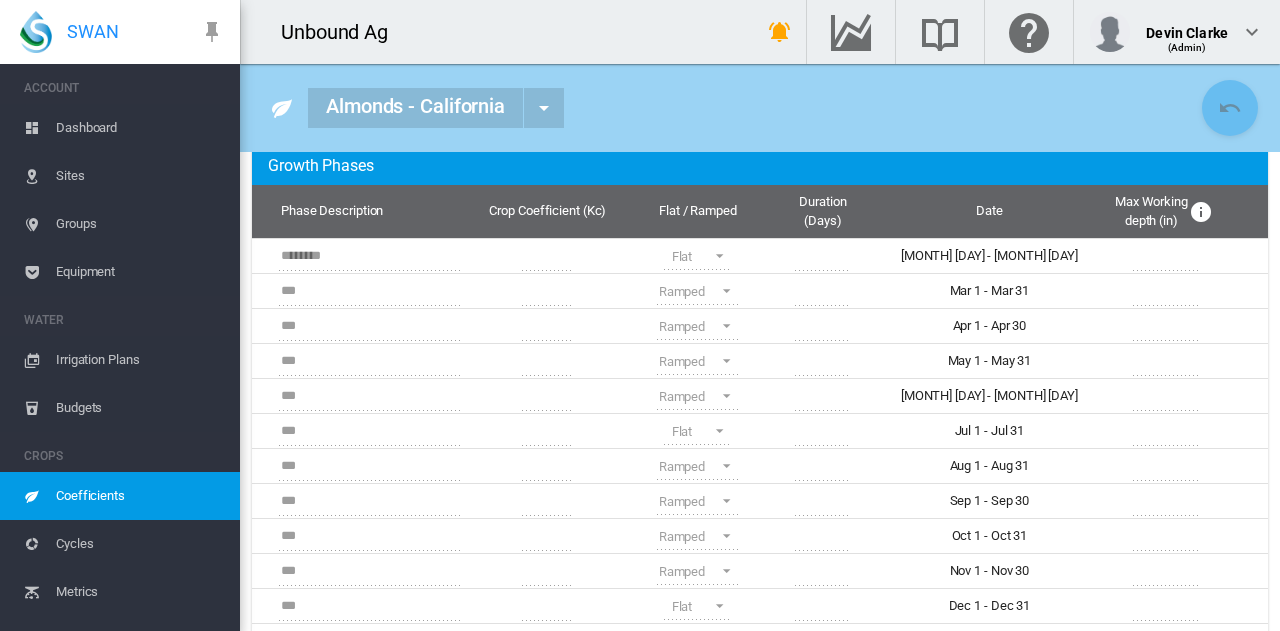 scroll, scrollTop: 300, scrollLeft: 0, axis: vertical 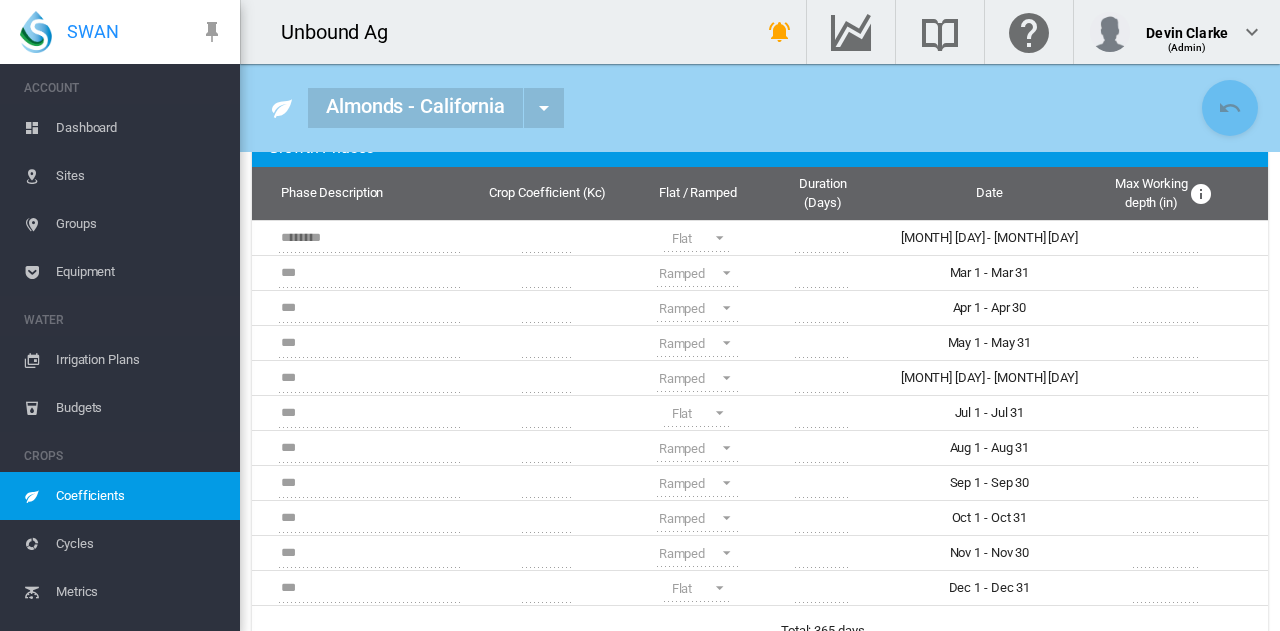 click on "Dashboard" at bounding box center [140, 128] 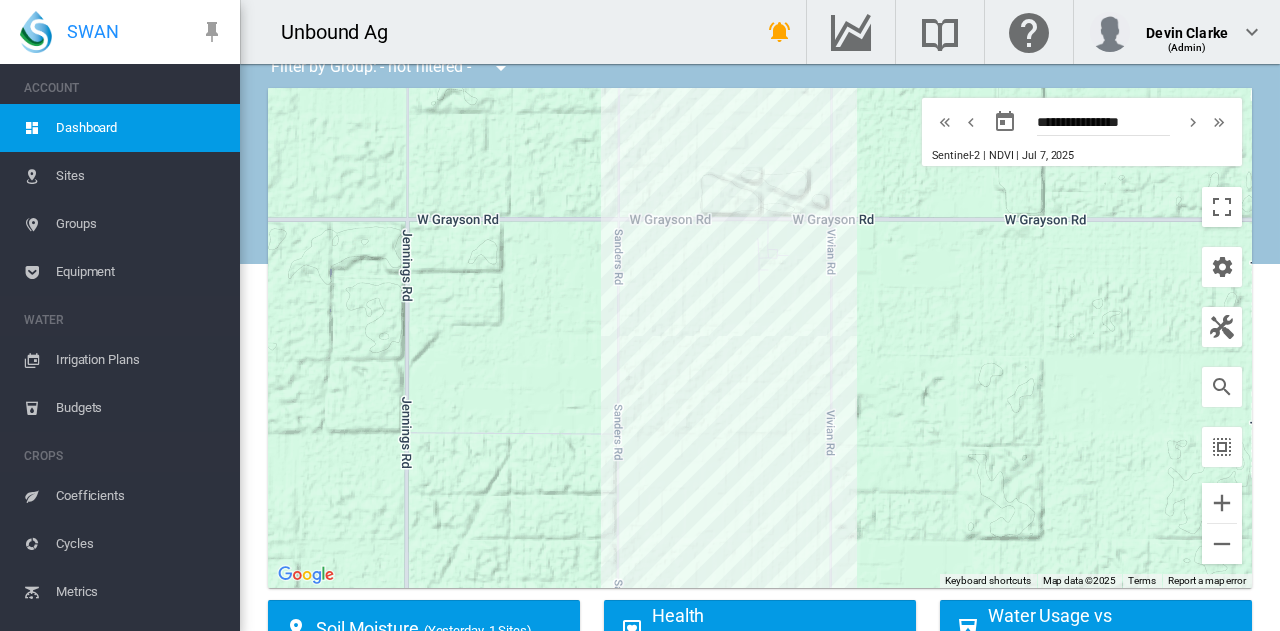 scroll, scrollTop: 0, scrollLeft: 0, axis: both 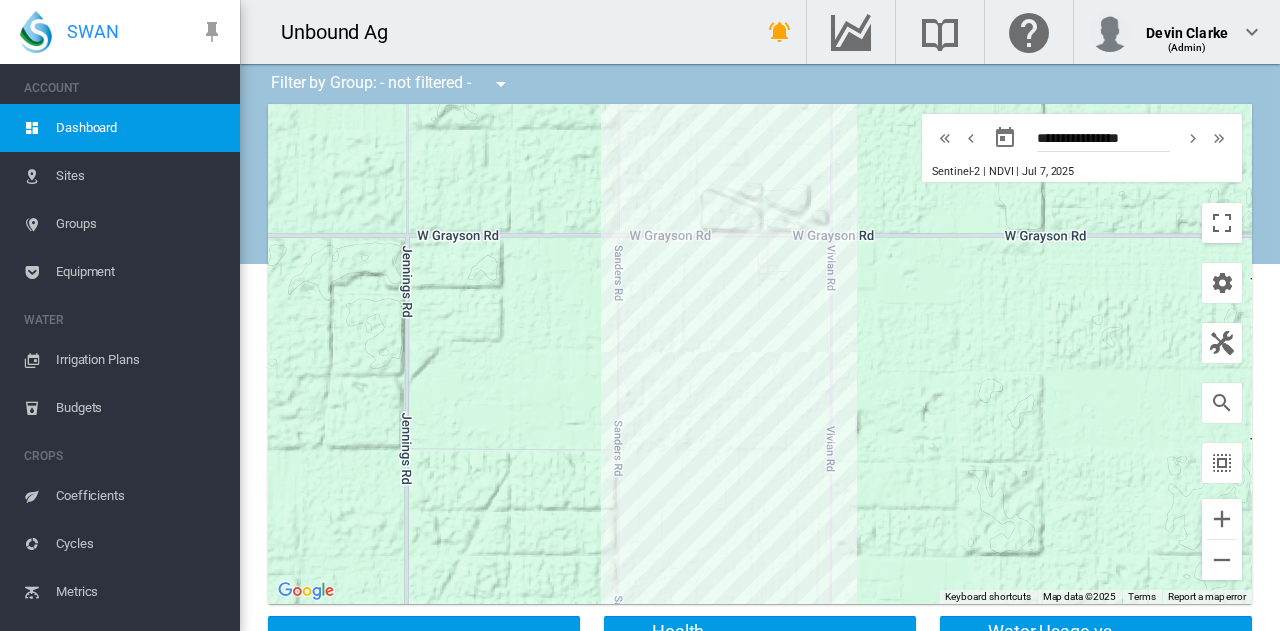 click on "Sentinel-2 | NDVI
| [MONTH] [DAY], [YEAR]" at bounding box center (1003, 170) 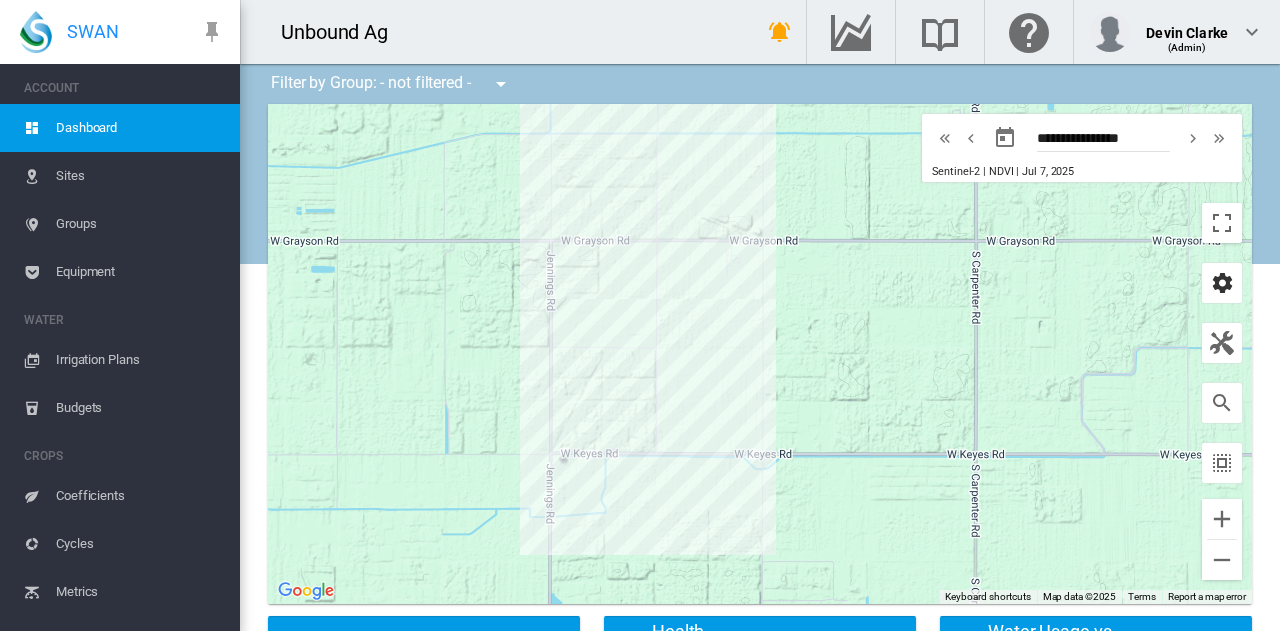 click at bounding box center [1222, 283] 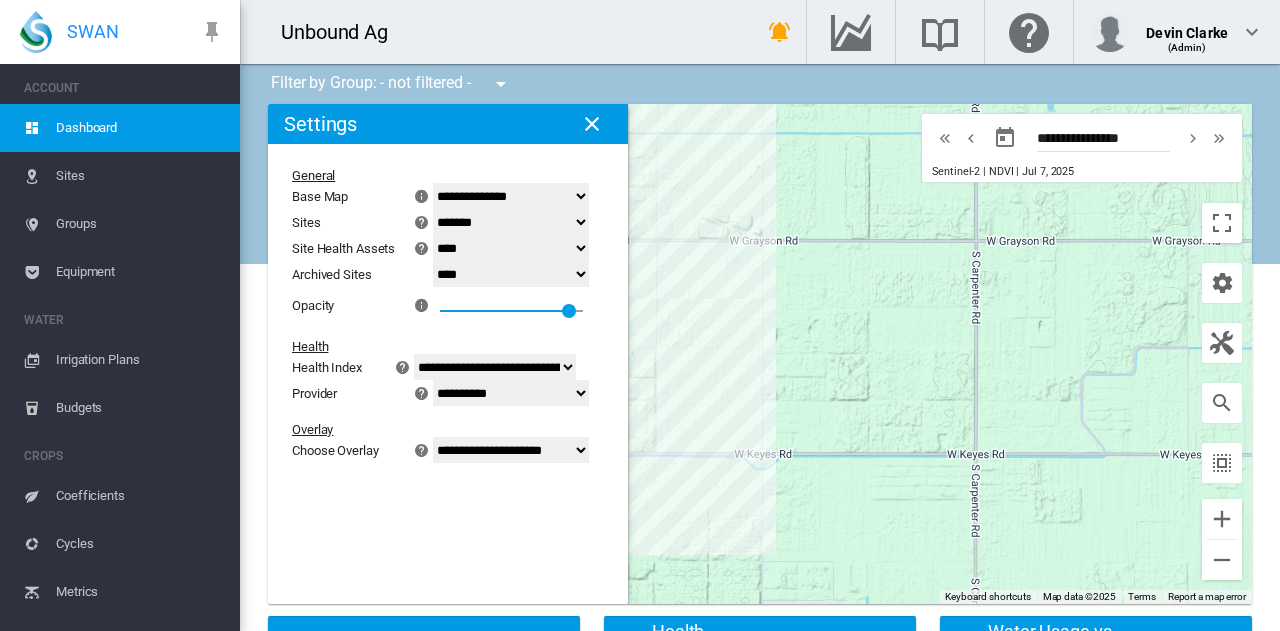 click on "*******
****
****" at bounding box center (511, 196) 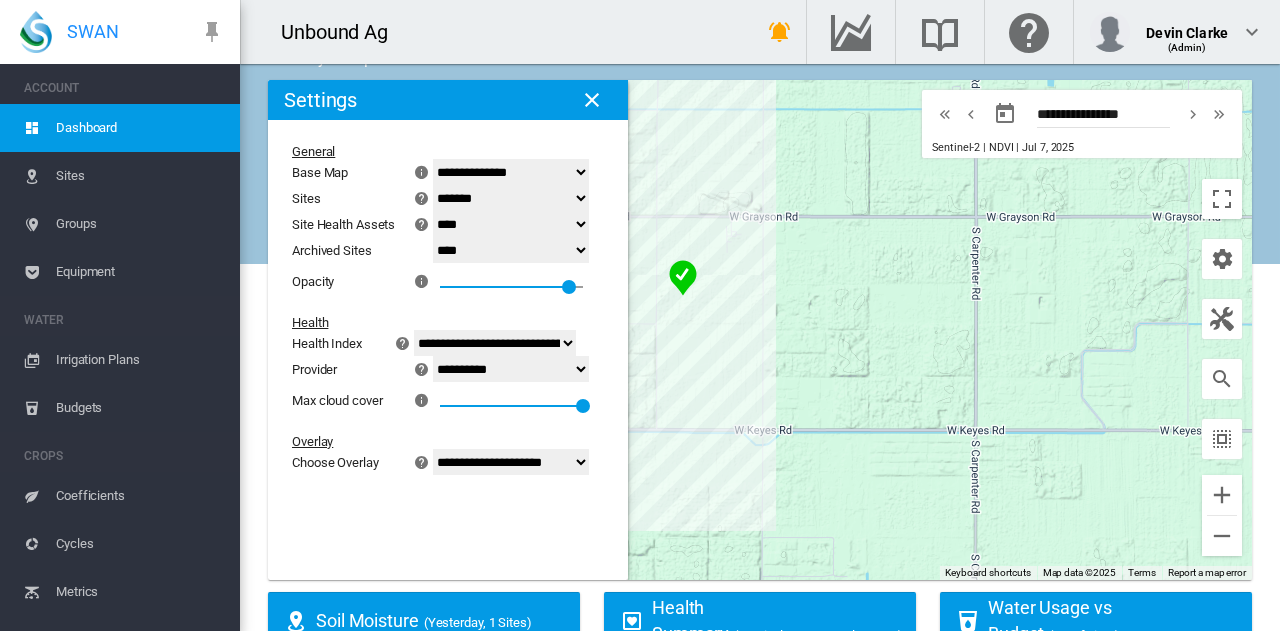 scroll, scrollTop: 0, scrollLeft: 0, axis: both 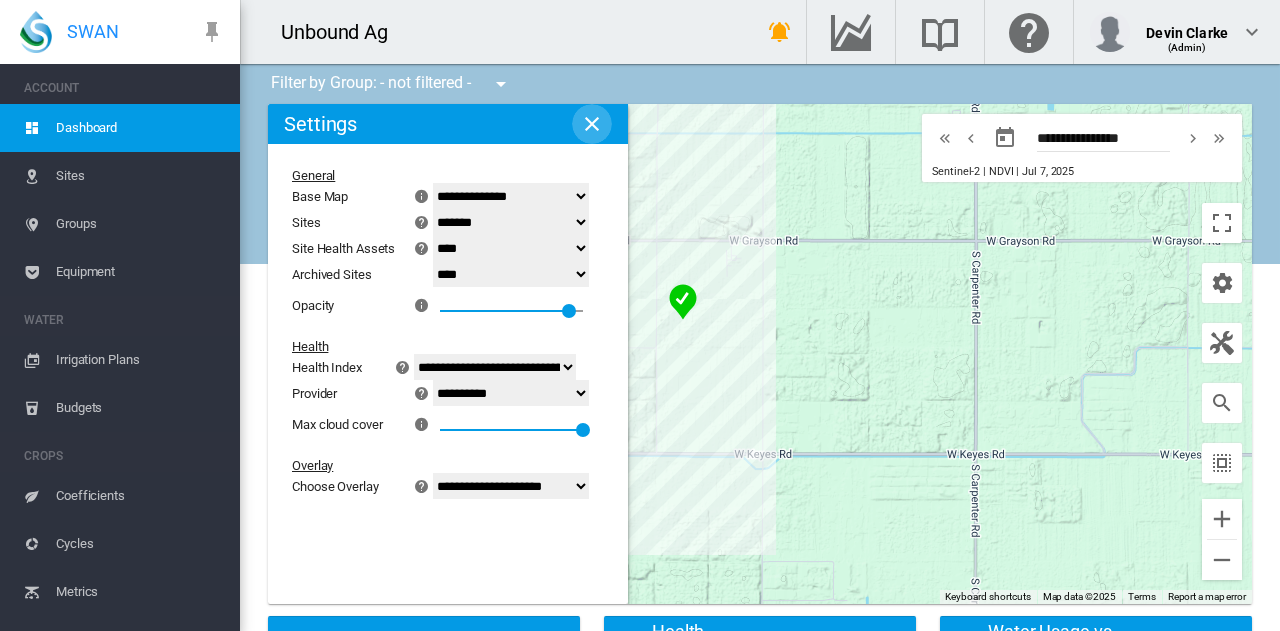click at bounding box center (592, 124) 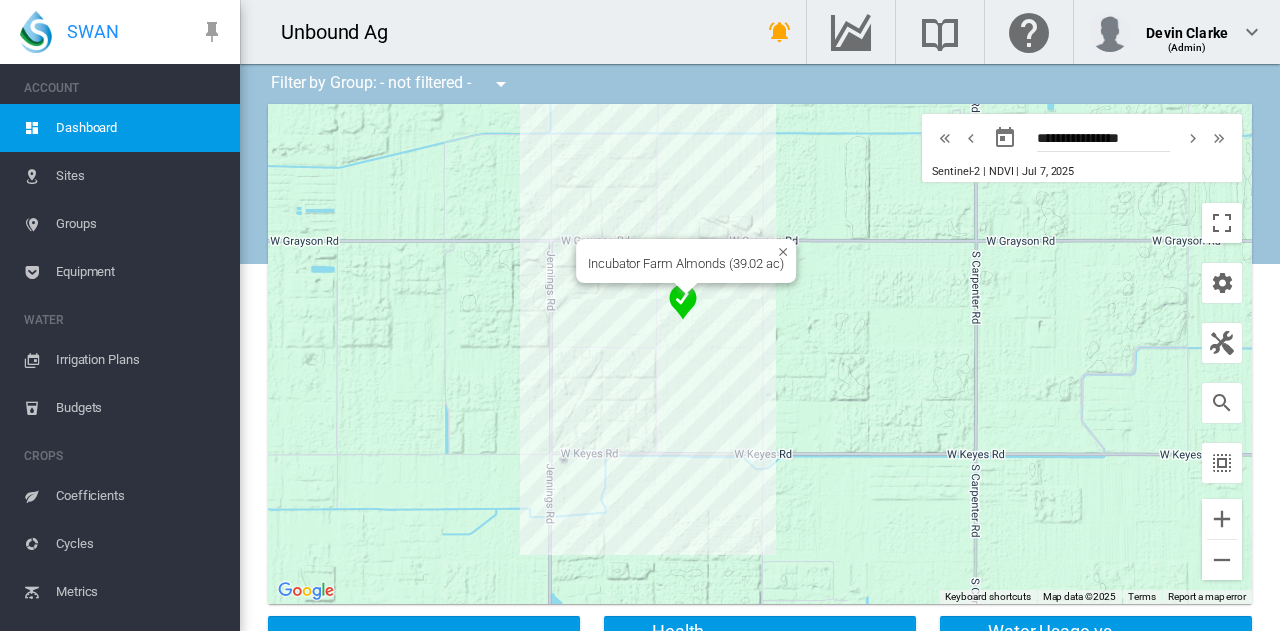 click at bounding box center [683, 302] 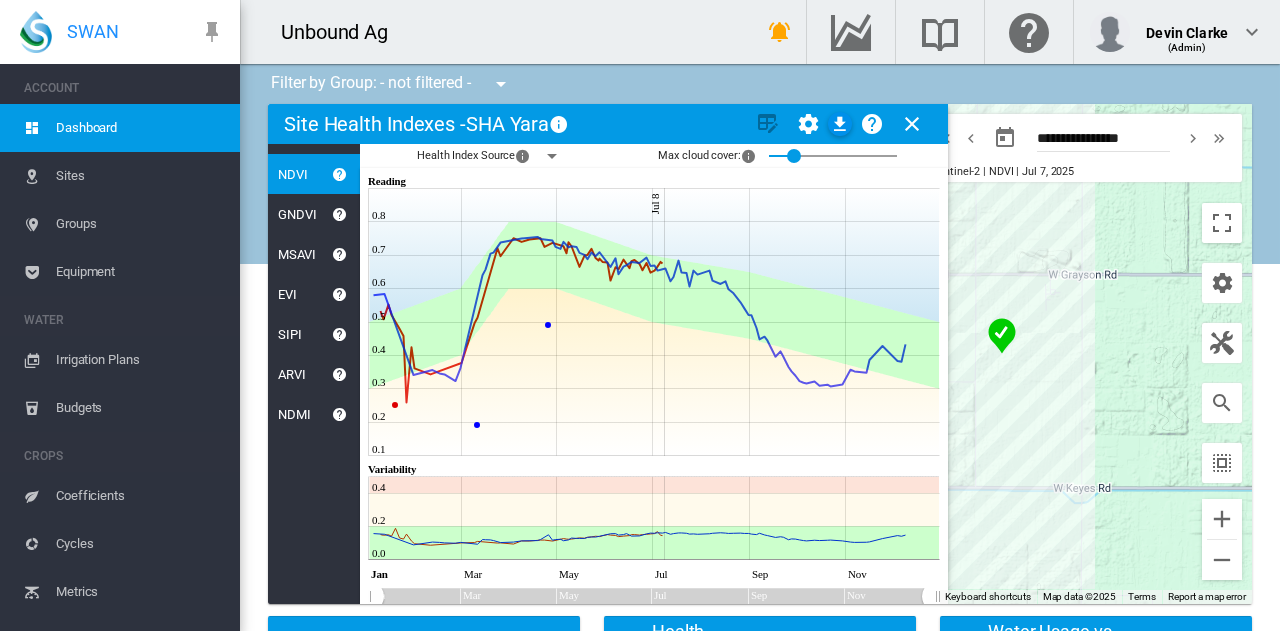 click at bounding box center (552, 156) 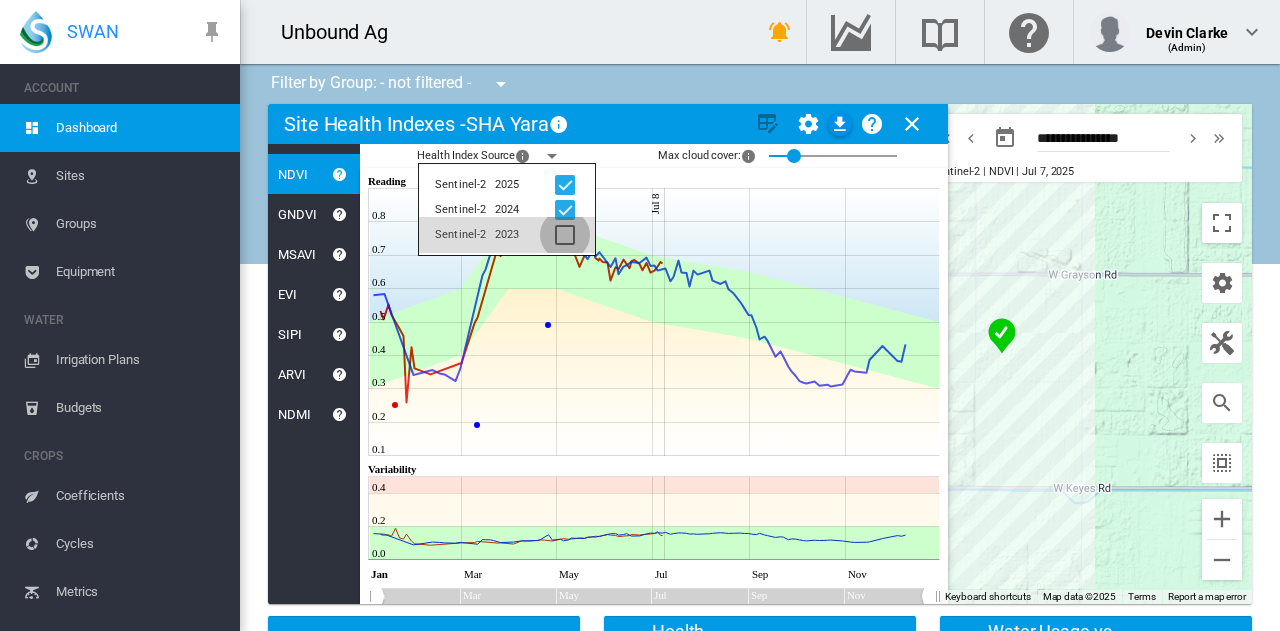 click at bounding box center (565, 235) 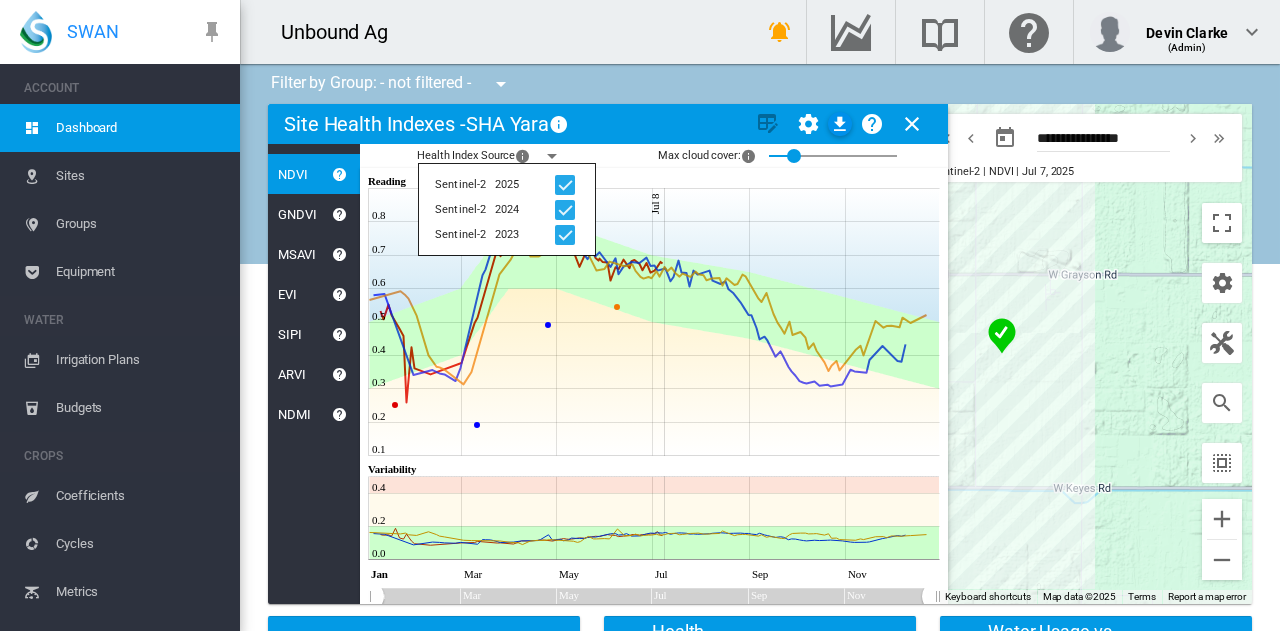 click at bounding box center [552, 156] 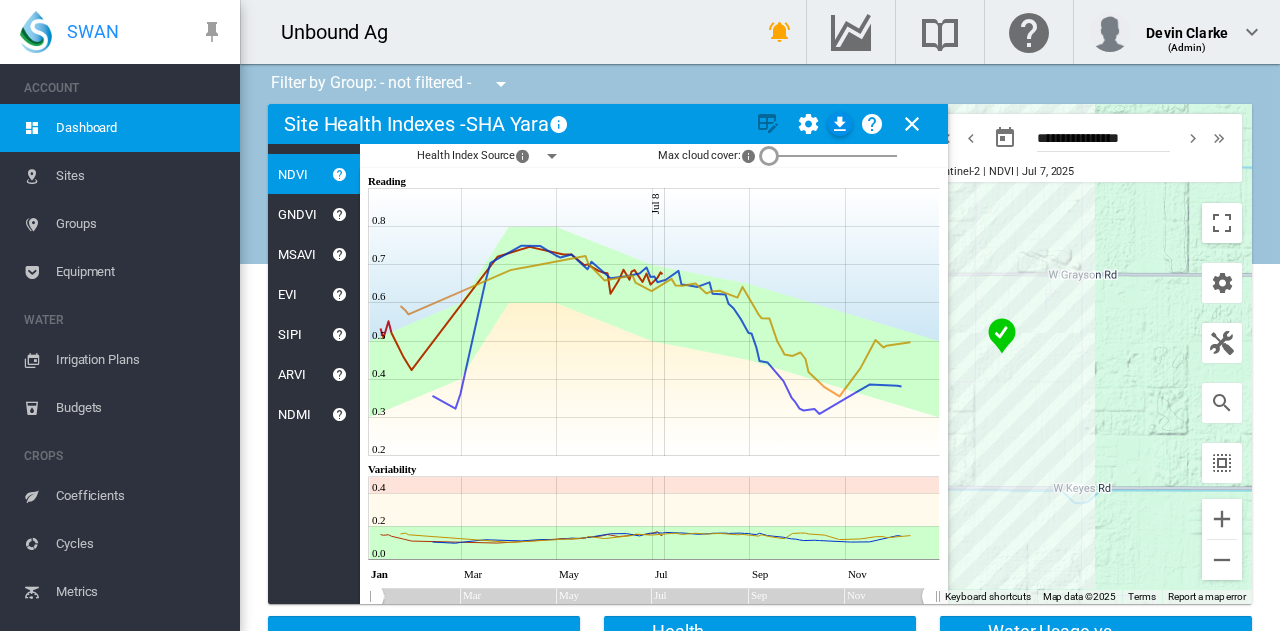 drag, startPoint x: 794, startPoint y: 158, endPoint x: 733, endPoint y: 149, distance: 61.66036 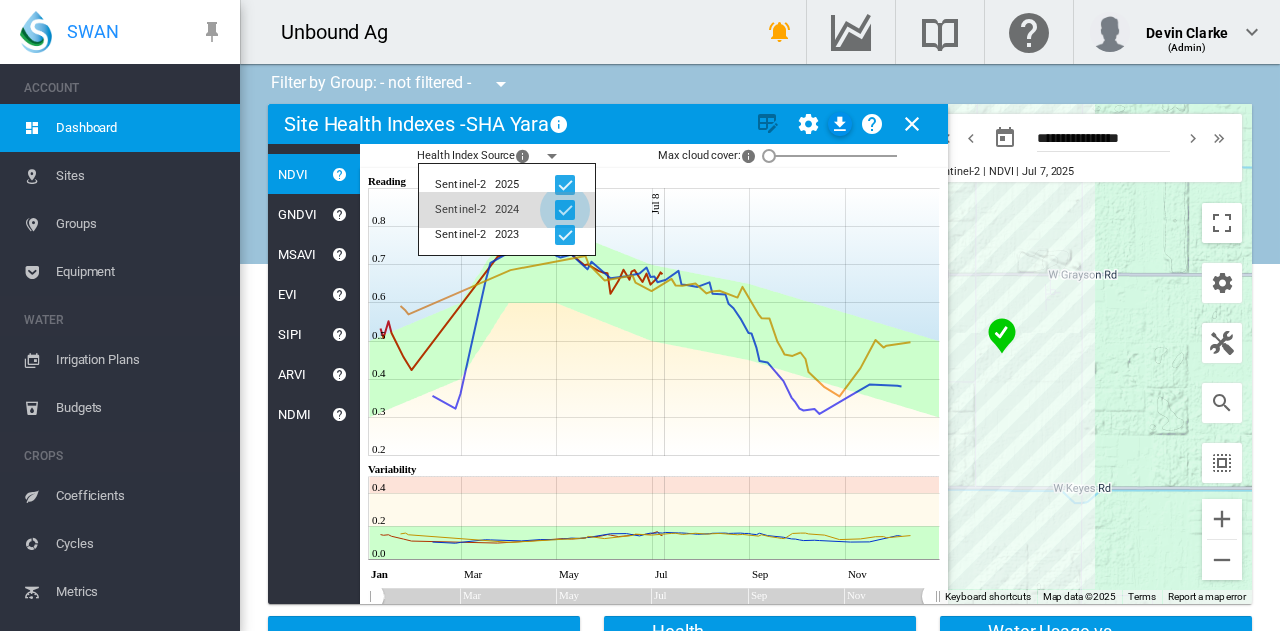 click at bounding box center (565, 185) 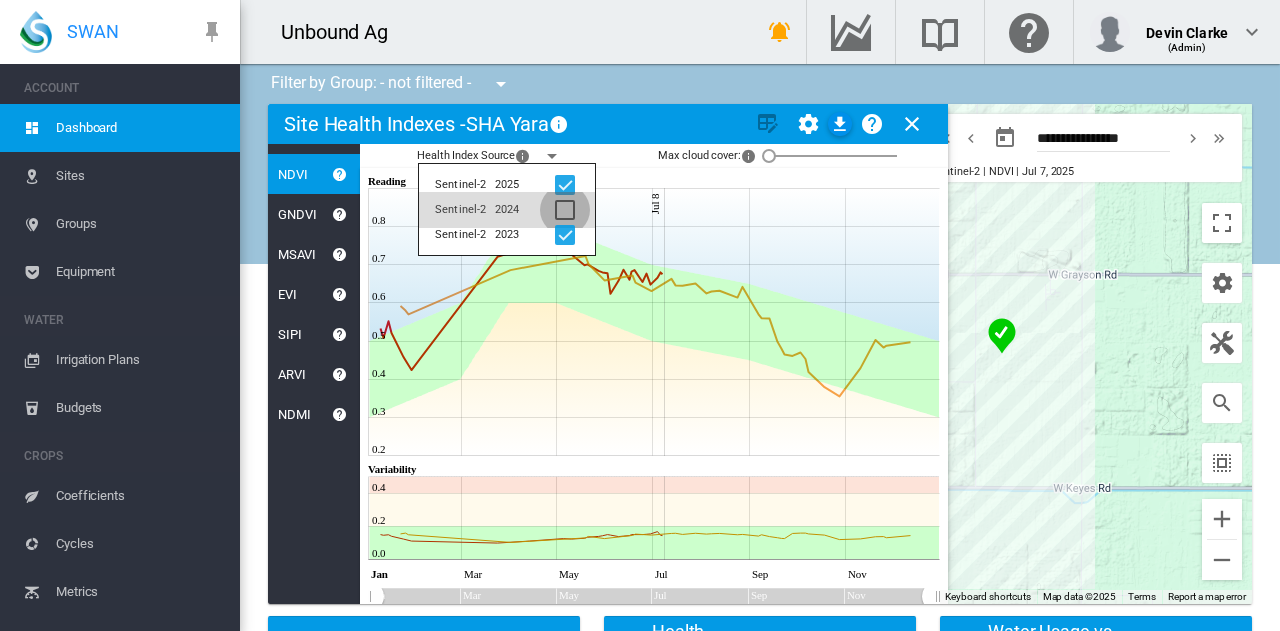 click at bounding box center (565, 210) 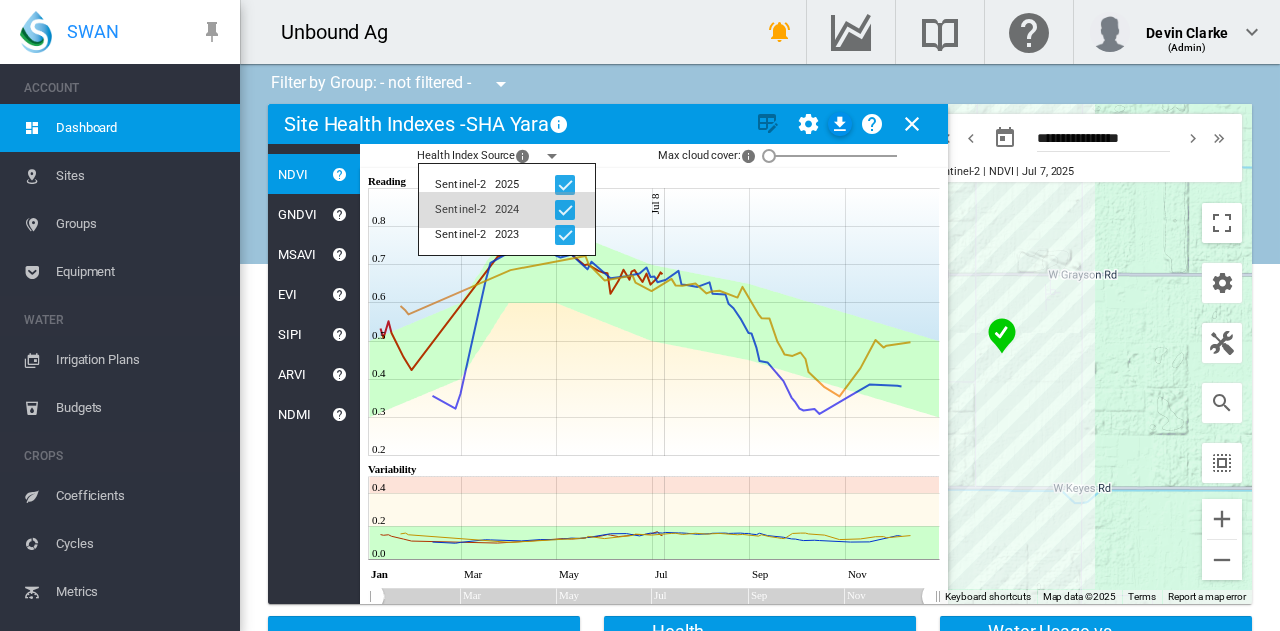 click at bounding box center [565, 210] 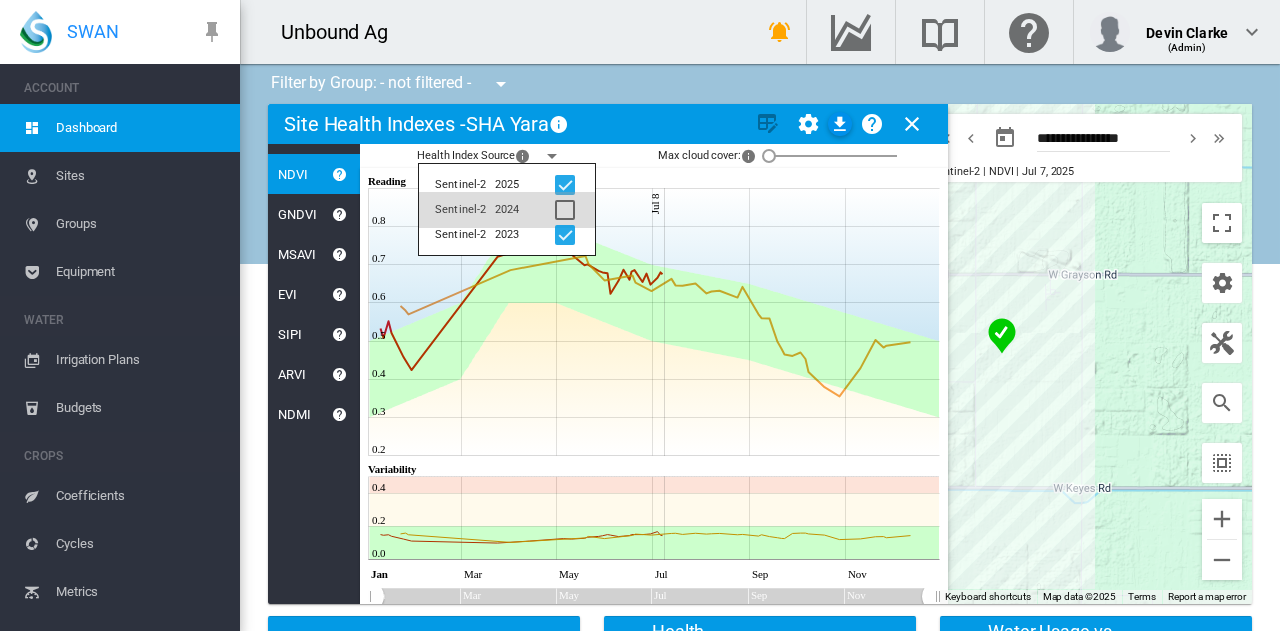 click at bounding box center (565, 210) 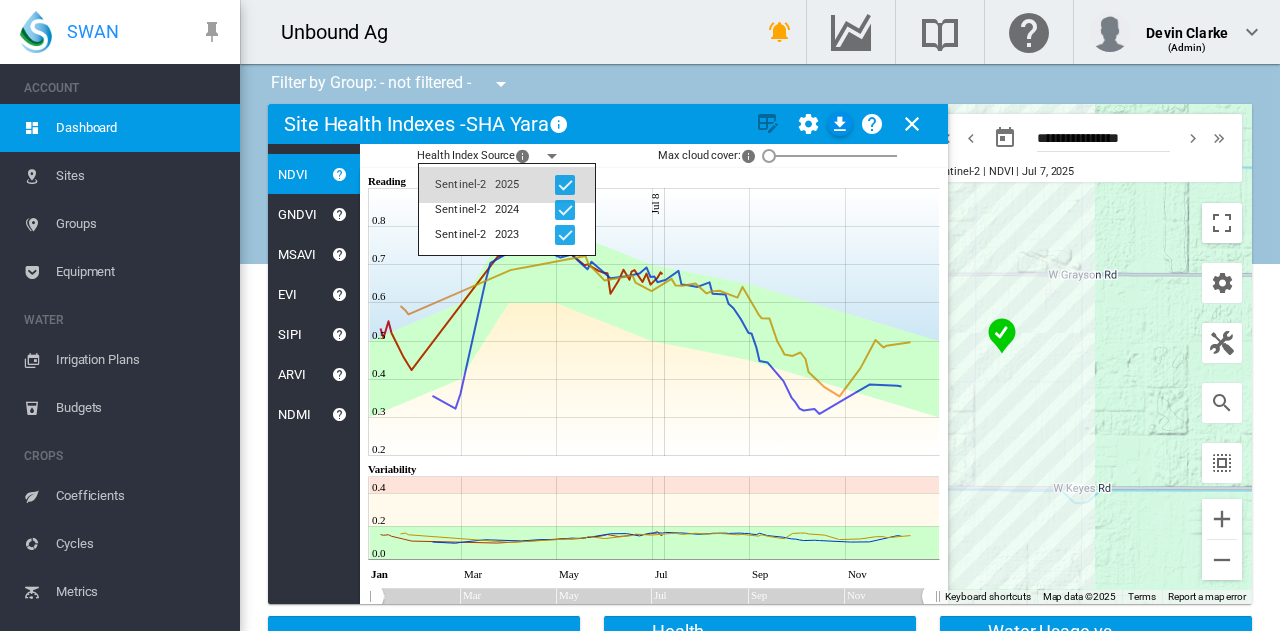 click at bounding box center [565, 185] 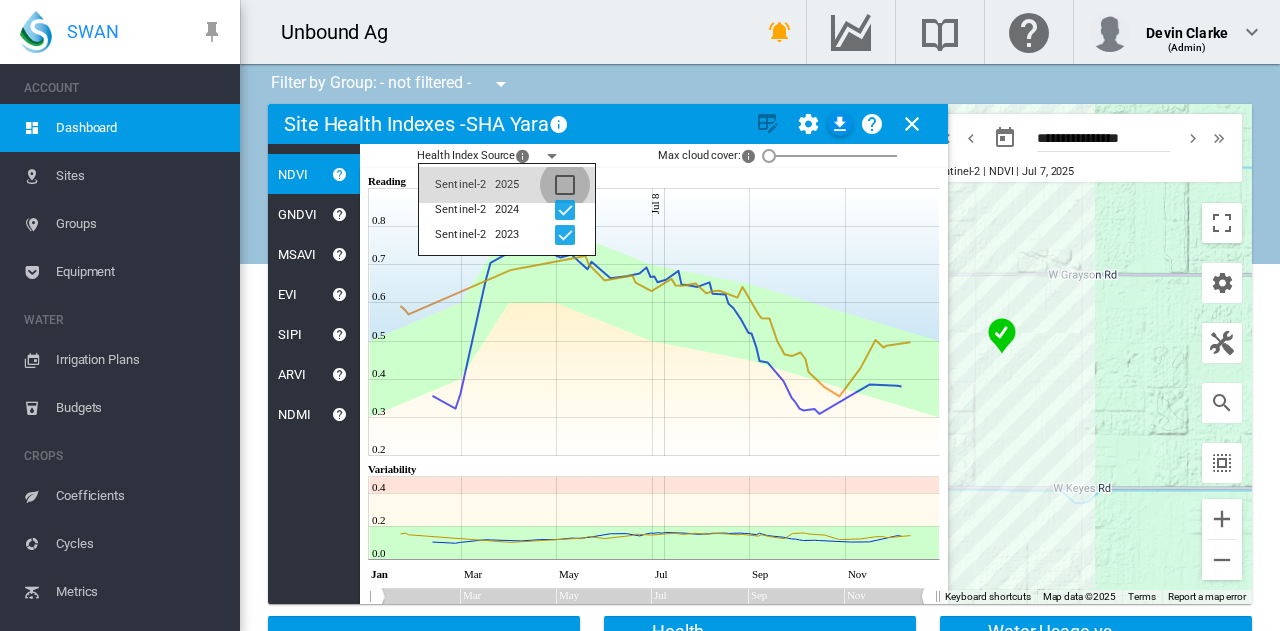 click at bounding box center [565, 185] 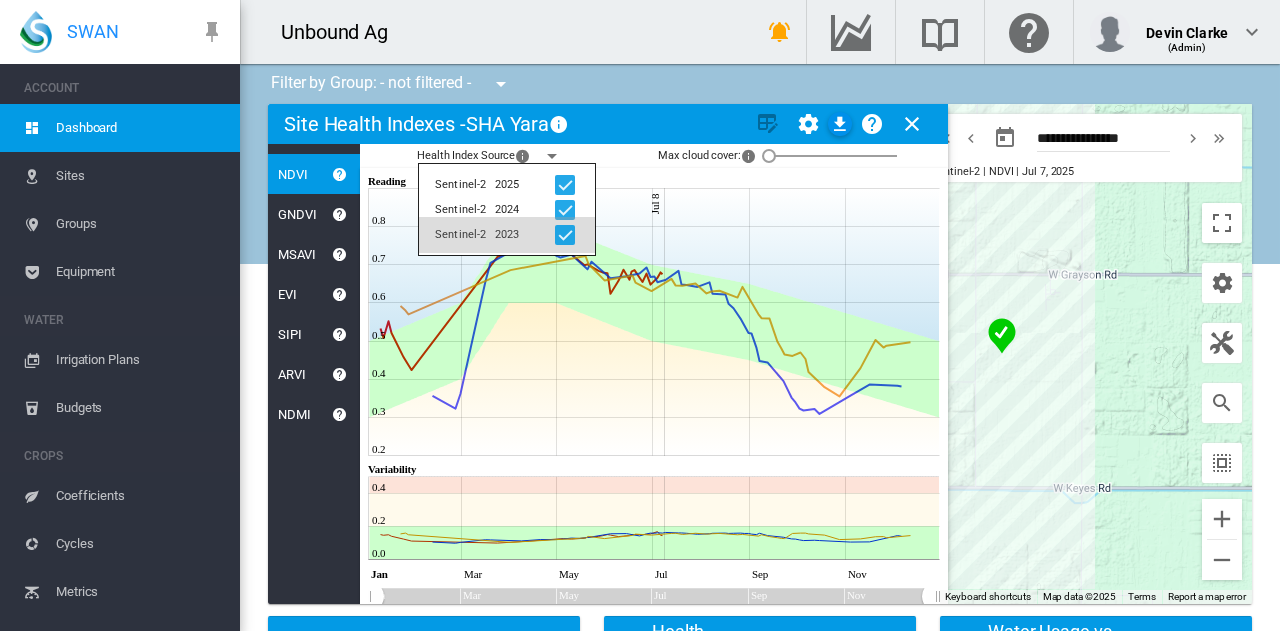 click at bounding box center (565, 210) 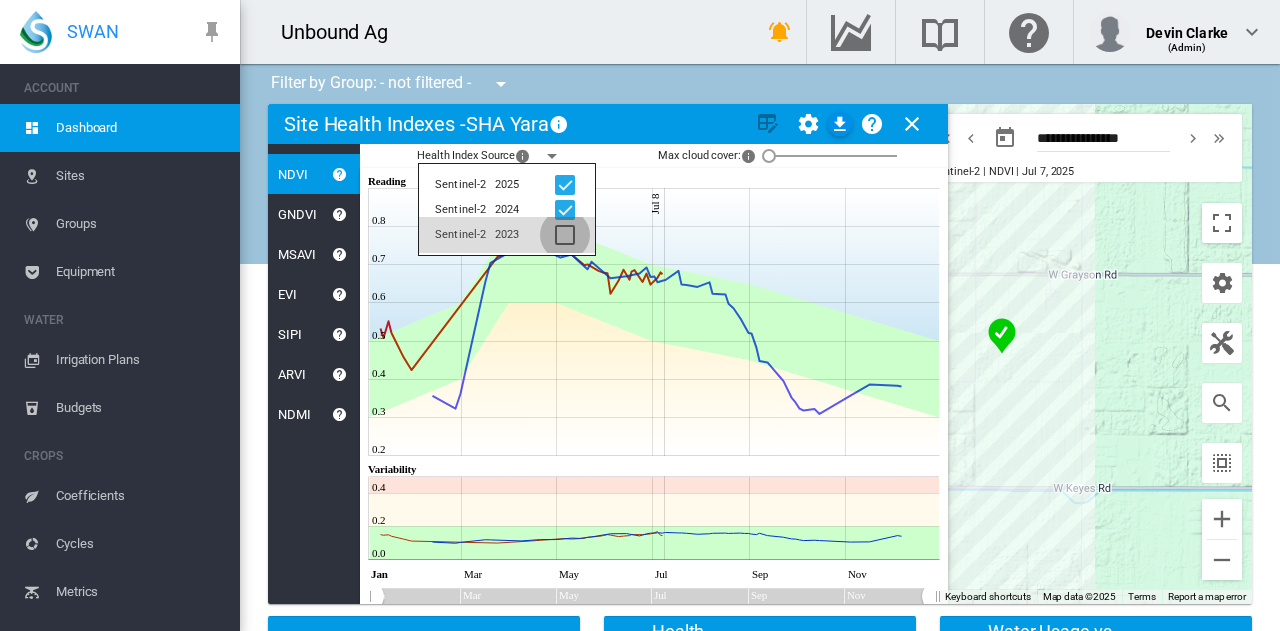 click at bounding box center (565, 235) 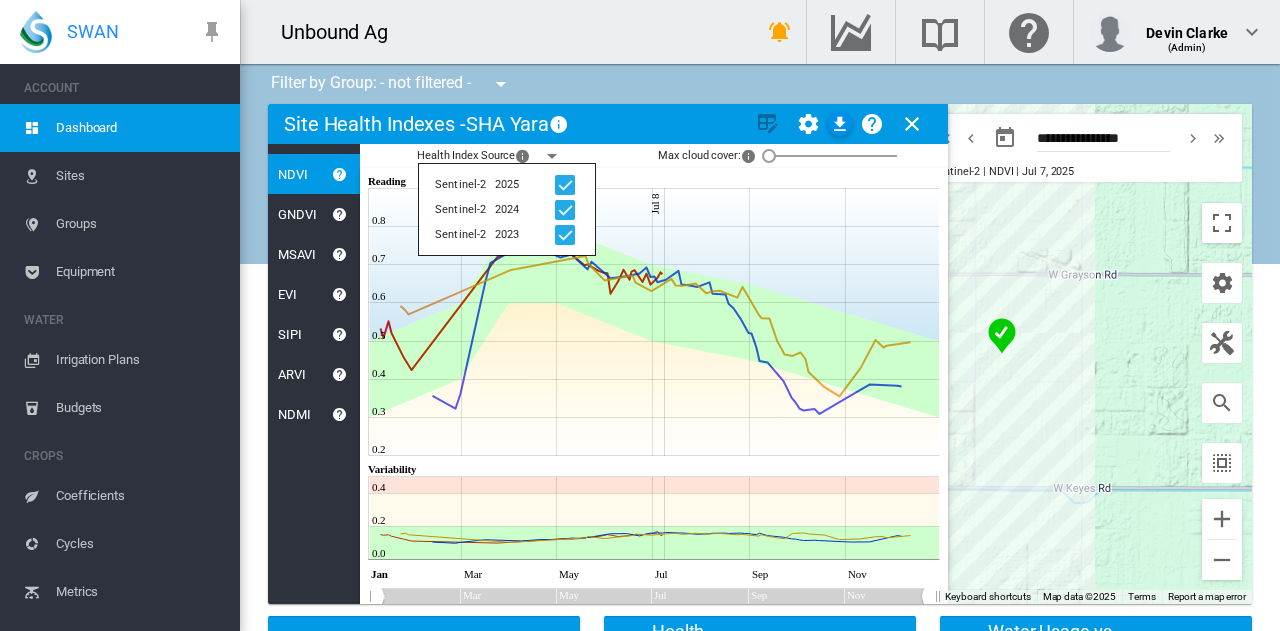 click on "Site Health Indexes -
SHA Yara
× Name of current Site Health Area in chart. Click on a different icon or shape in the map to change.
× To edit reliability of readings, first select a single Health Index Source, then click here to switch to table view.
× Configure Reading and Variability target bands
× Download as CSV" at bounding box center (608, 124) 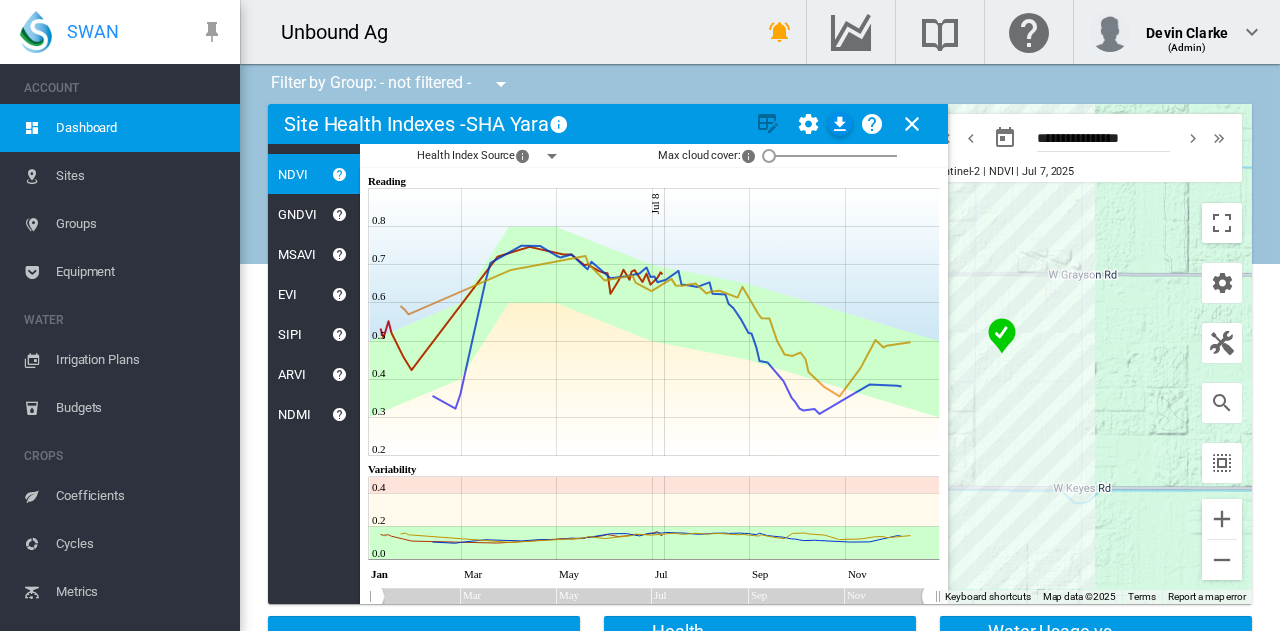 click at bounding box center (340, 174) 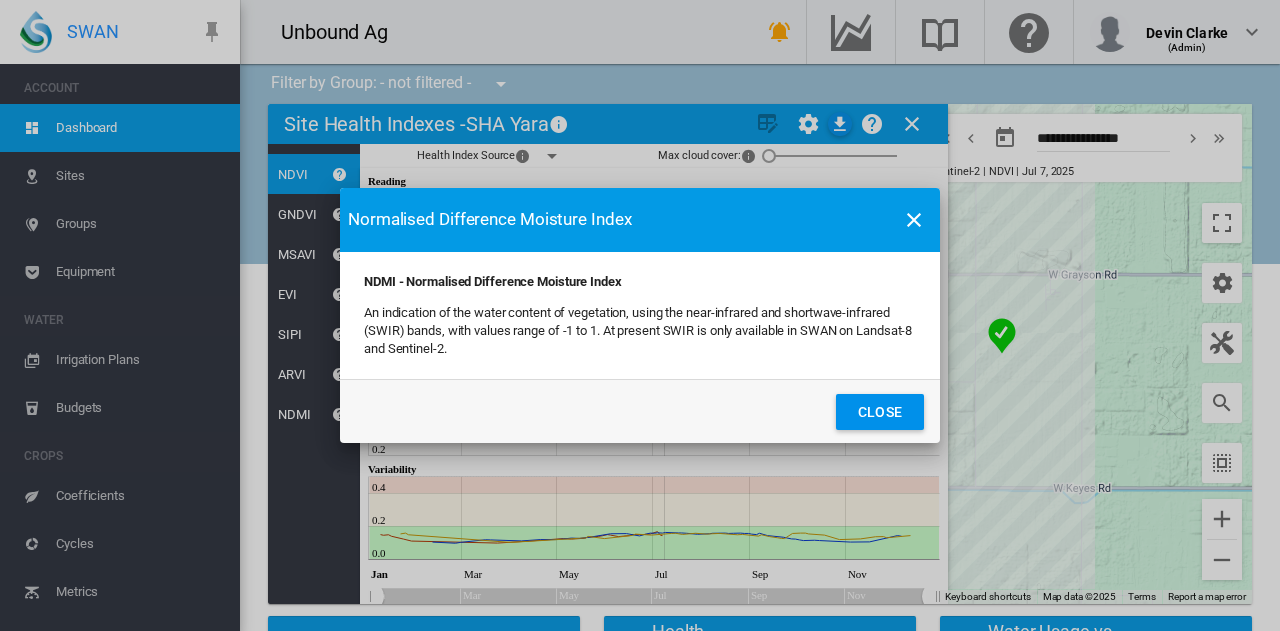 click at bounding box center [914, 220] 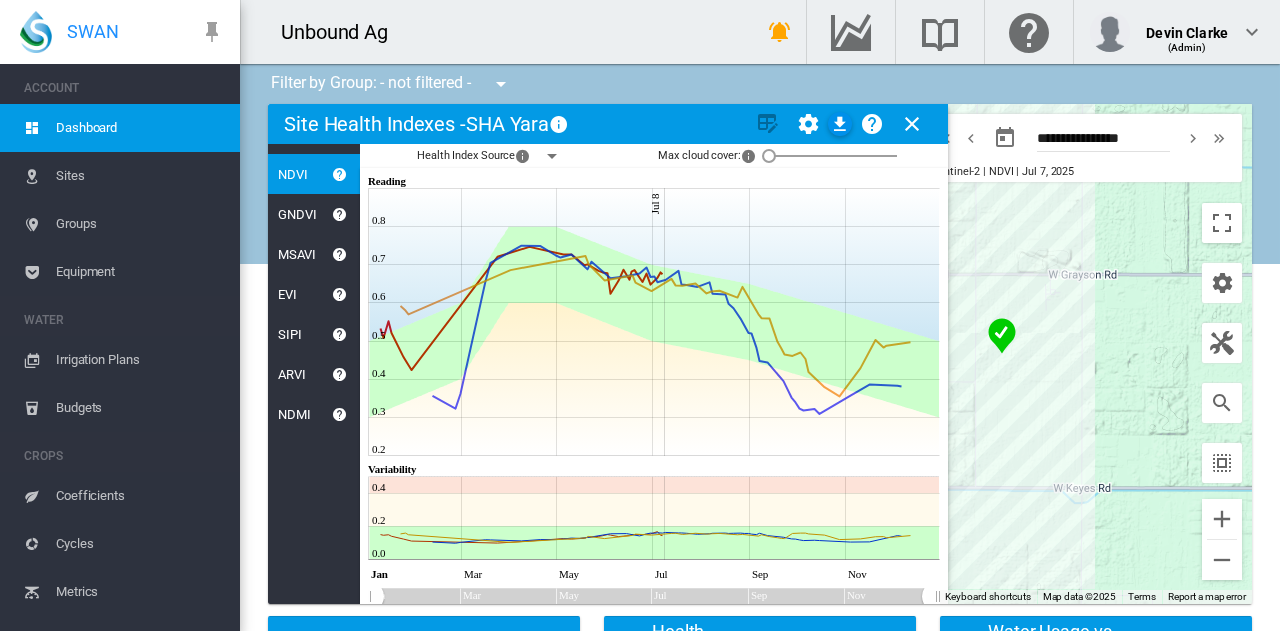 click at bounding box center (912, 124) 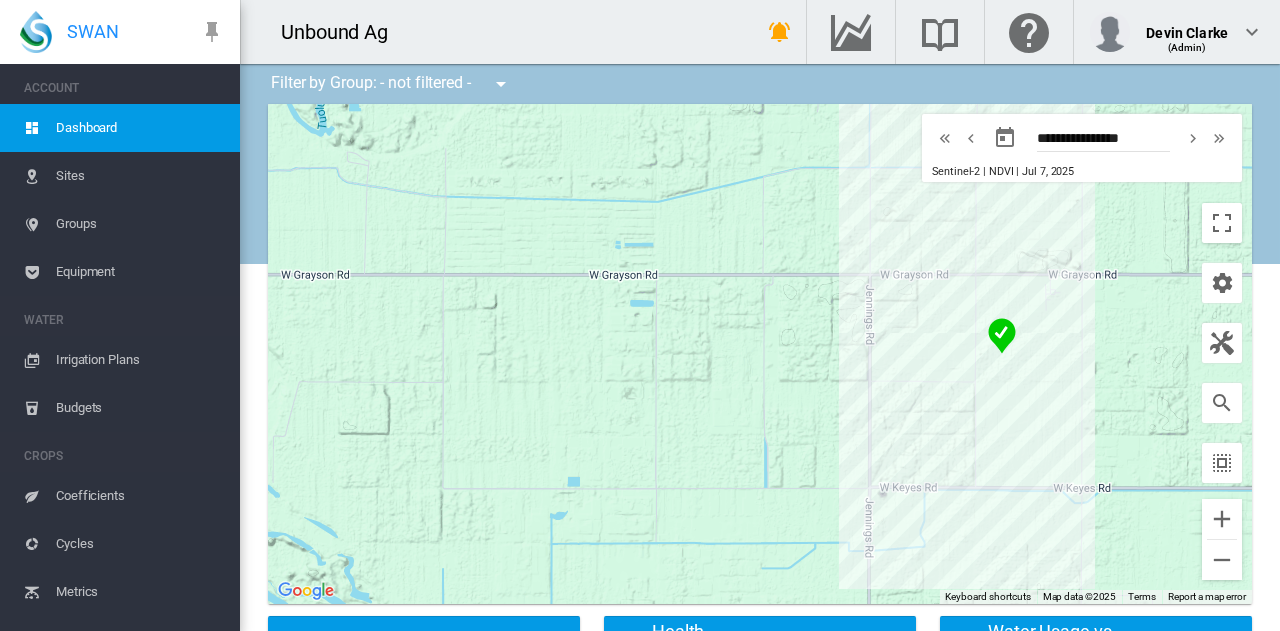 click on "Irrigation Plans" at bounding box center [140, 360] 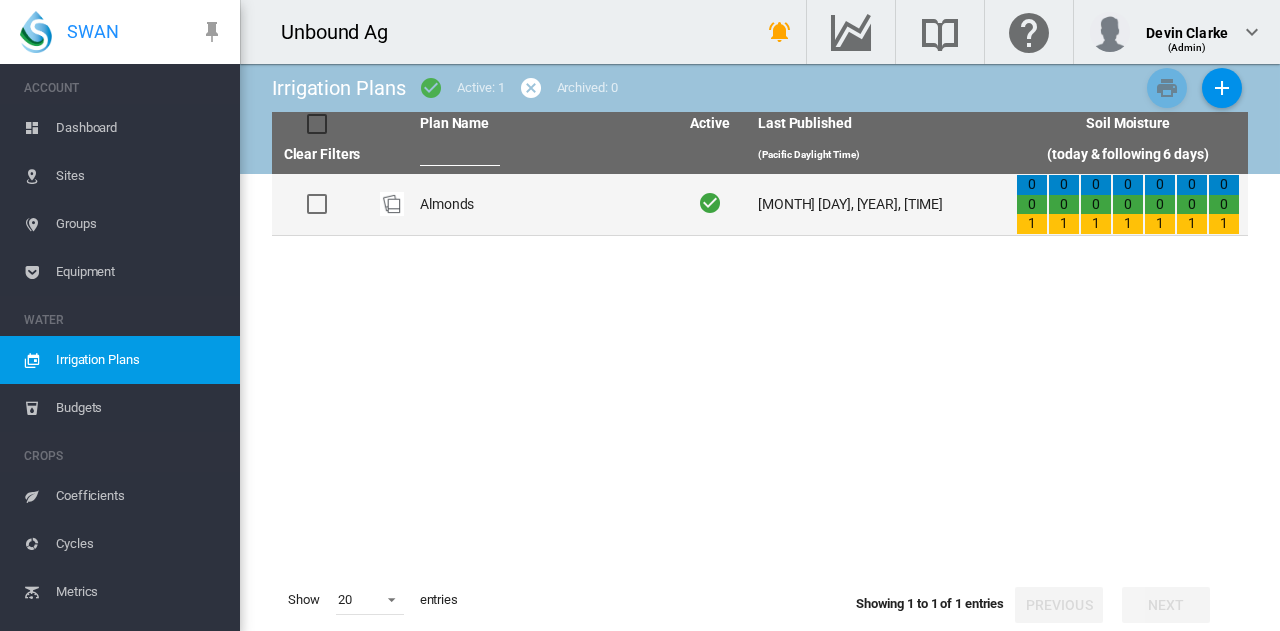 click on "Almonds" at bounding box center [541, 204] 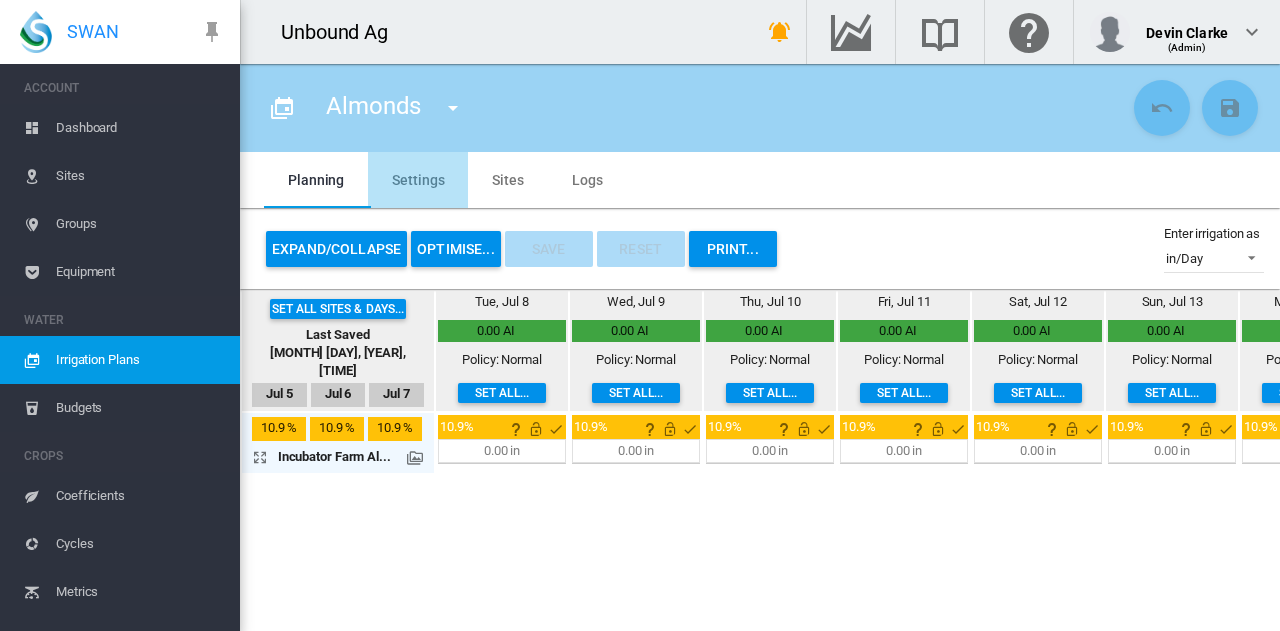 drag, startPoint x: 428, startPoint y: 180, endPoint x: 445, endPoint y: 177, distance: 17.262676 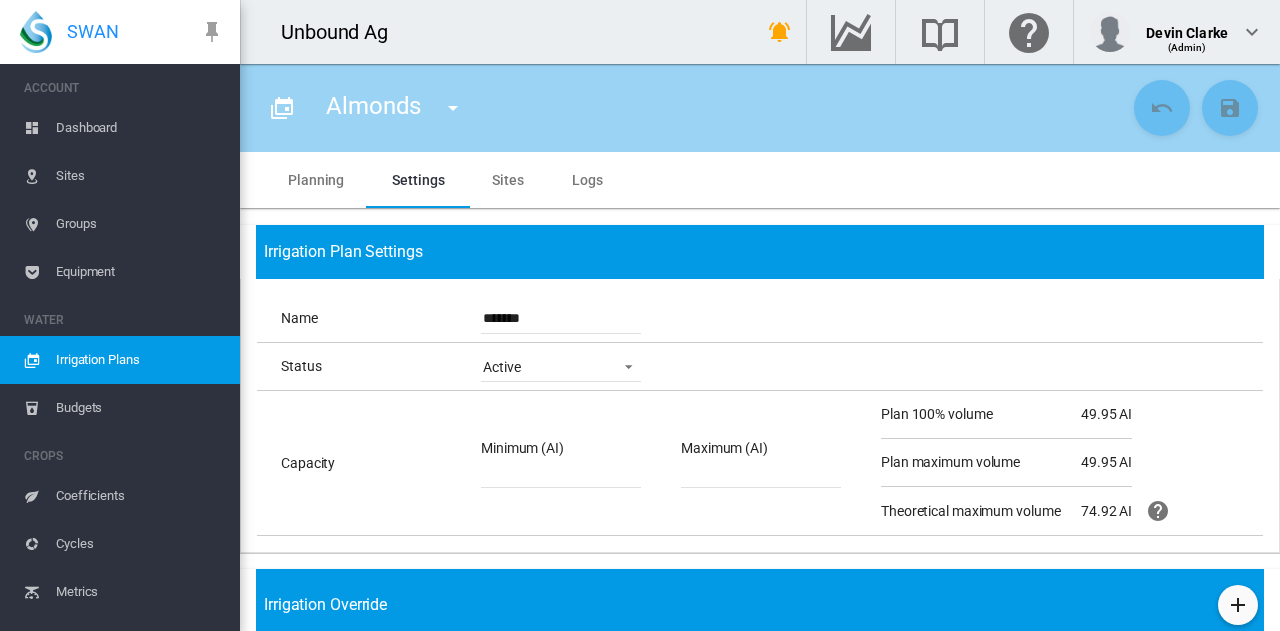 click on "Sites" at bounding box center [508, 180] 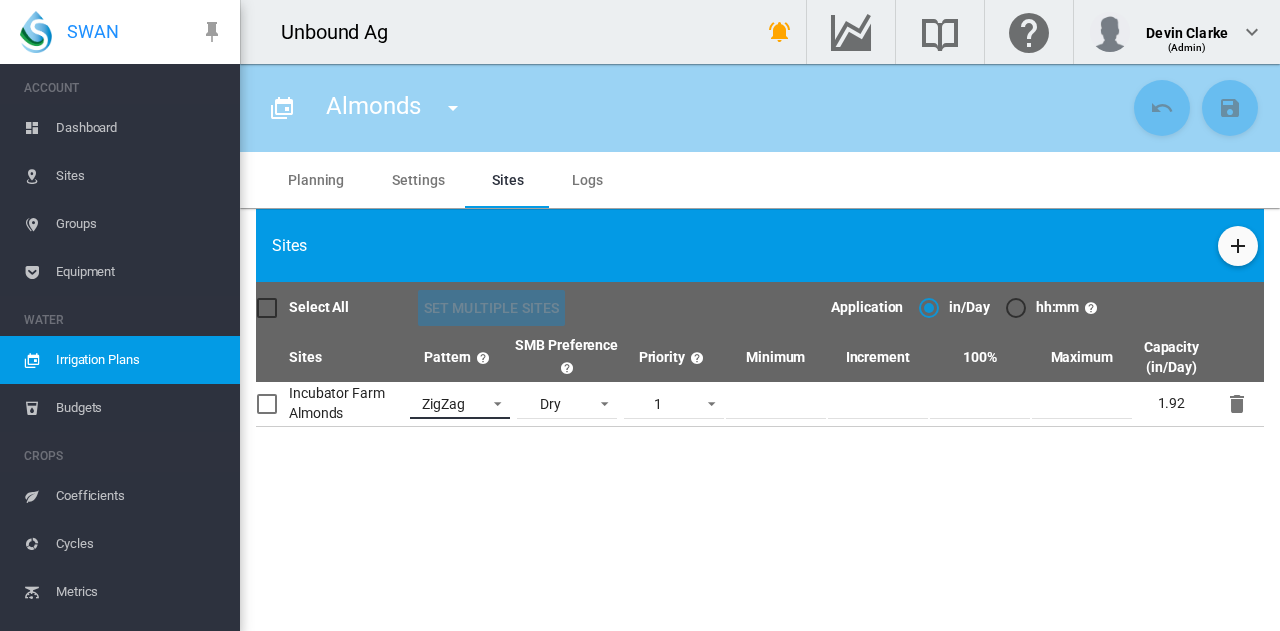 click at bounding box center (492, 402) 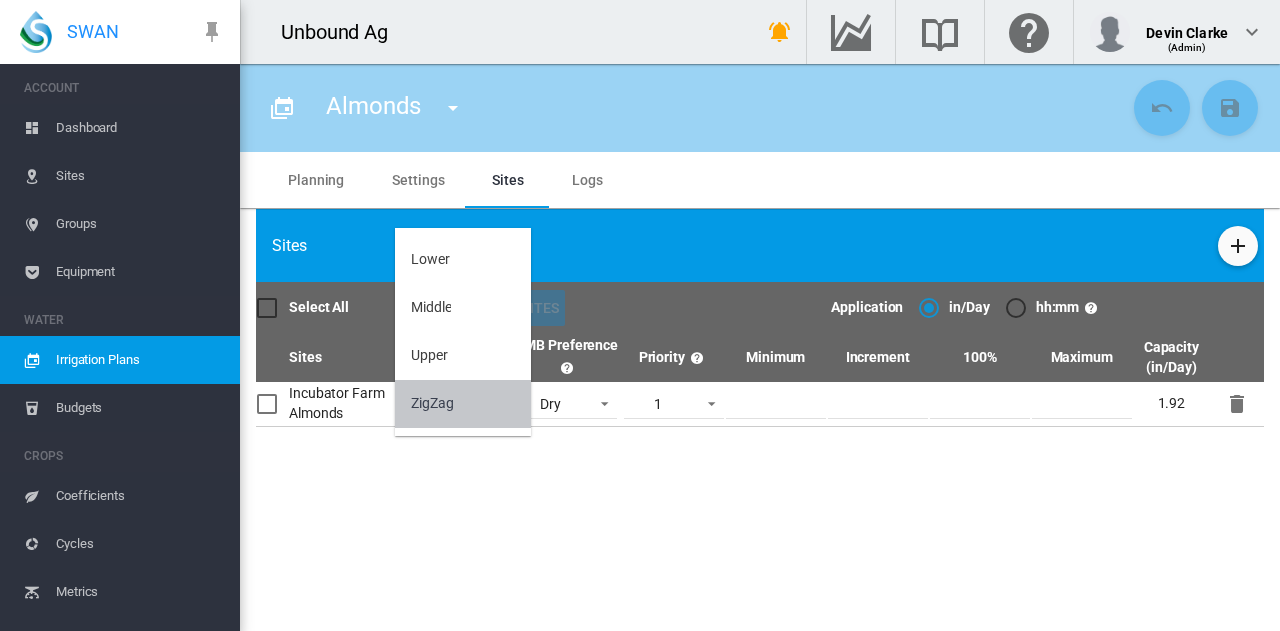 click on "ZigZag" at bounding box center [463, 404] 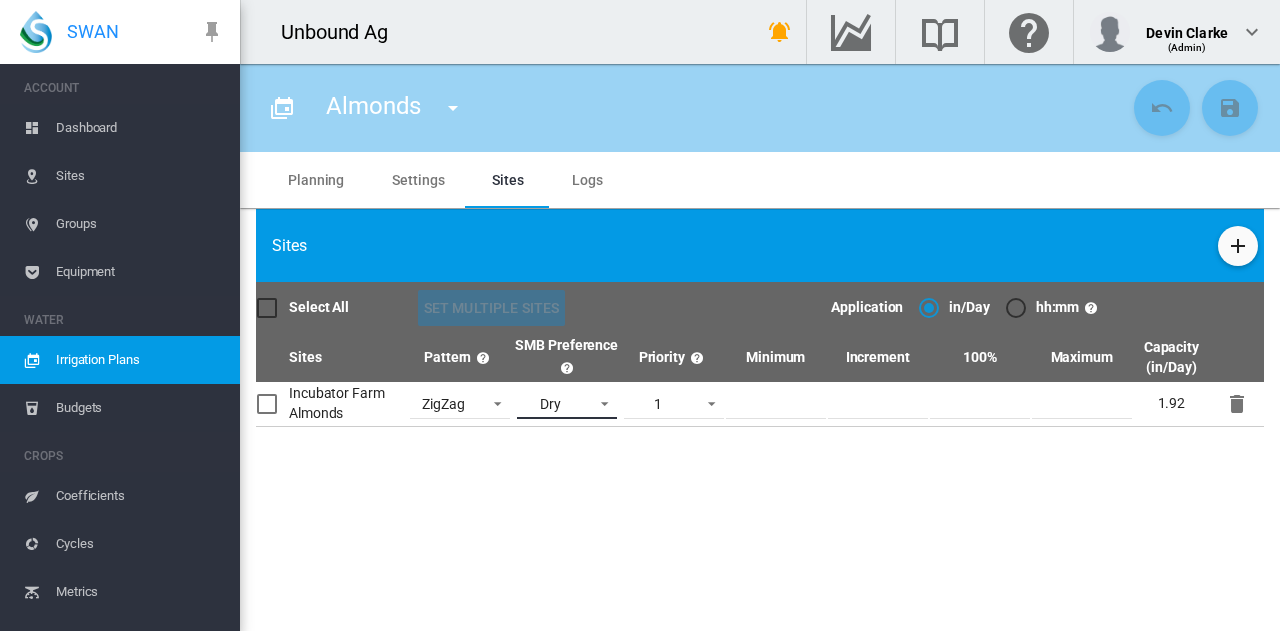 click at bounding box center (599, 402) 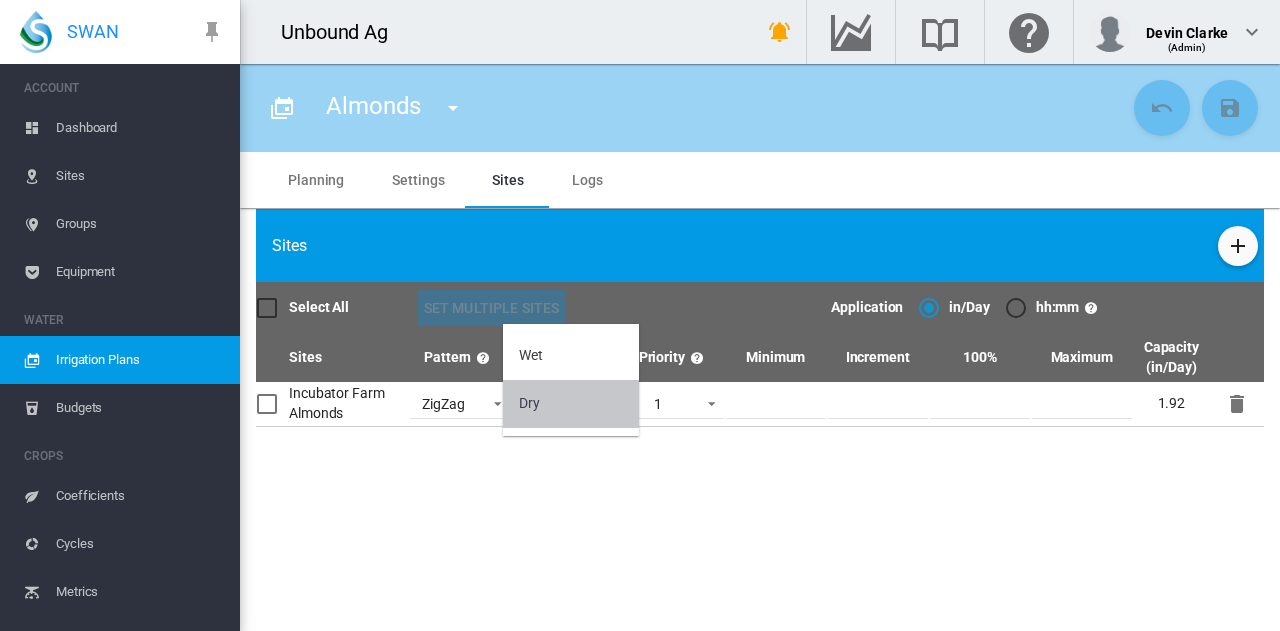 click on "Dry" at bounding box center (571, 404) 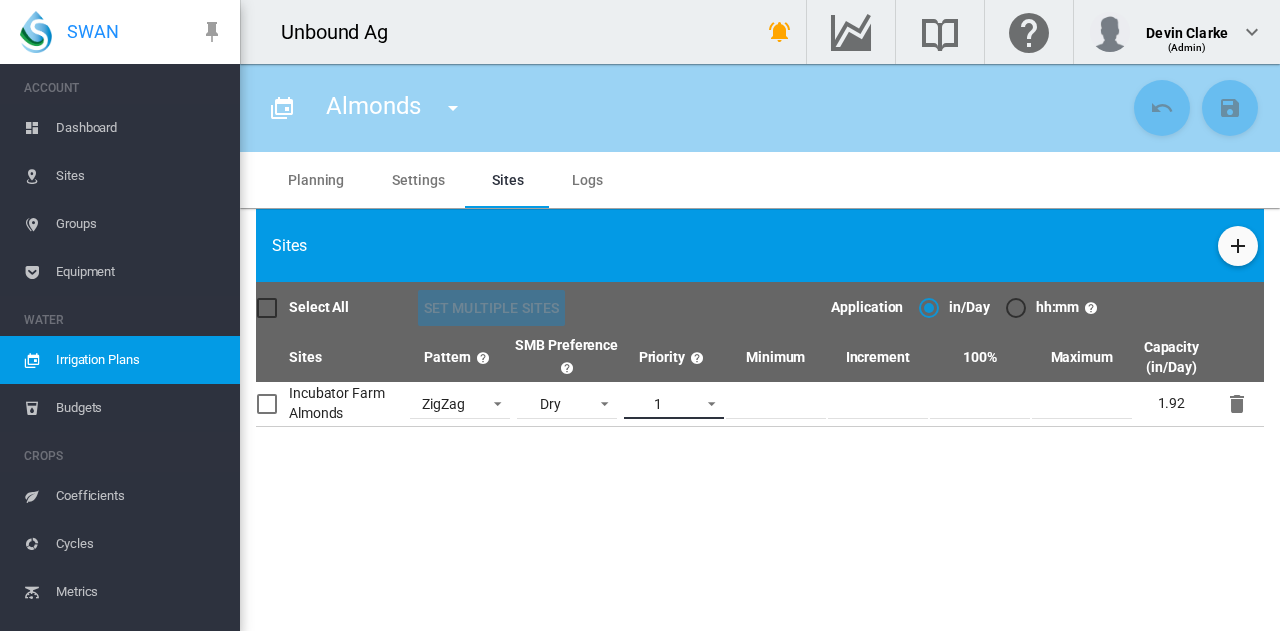 click at bounding box center (706, 402) 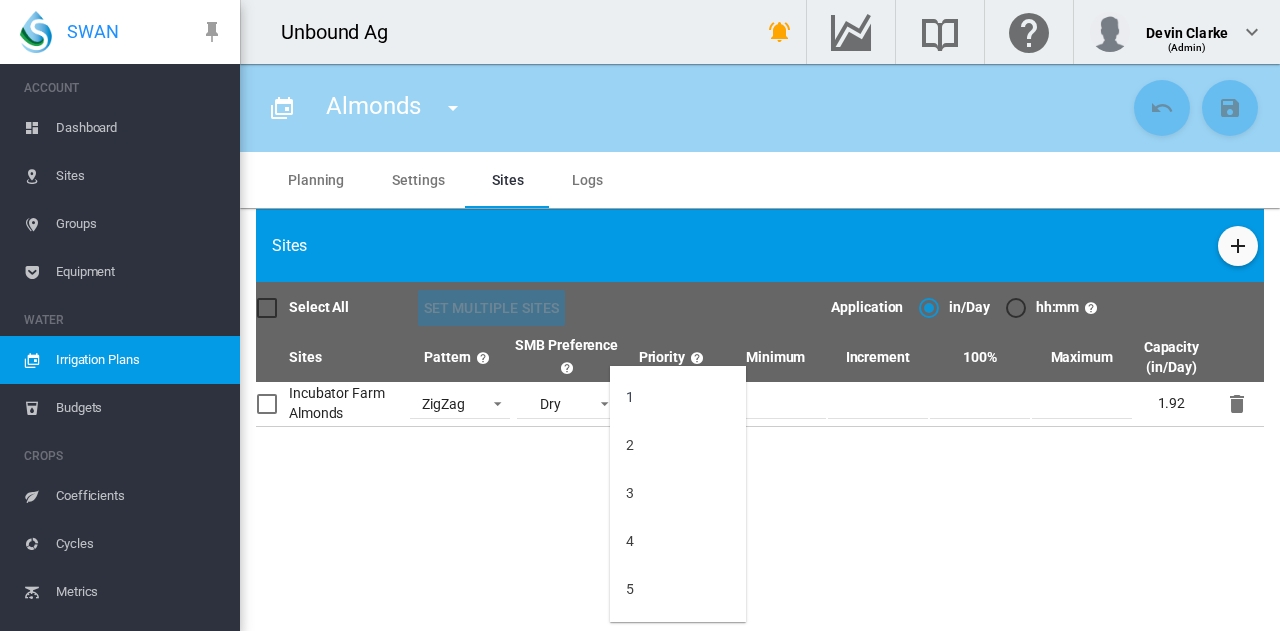 click at bounding box center [640, 315] 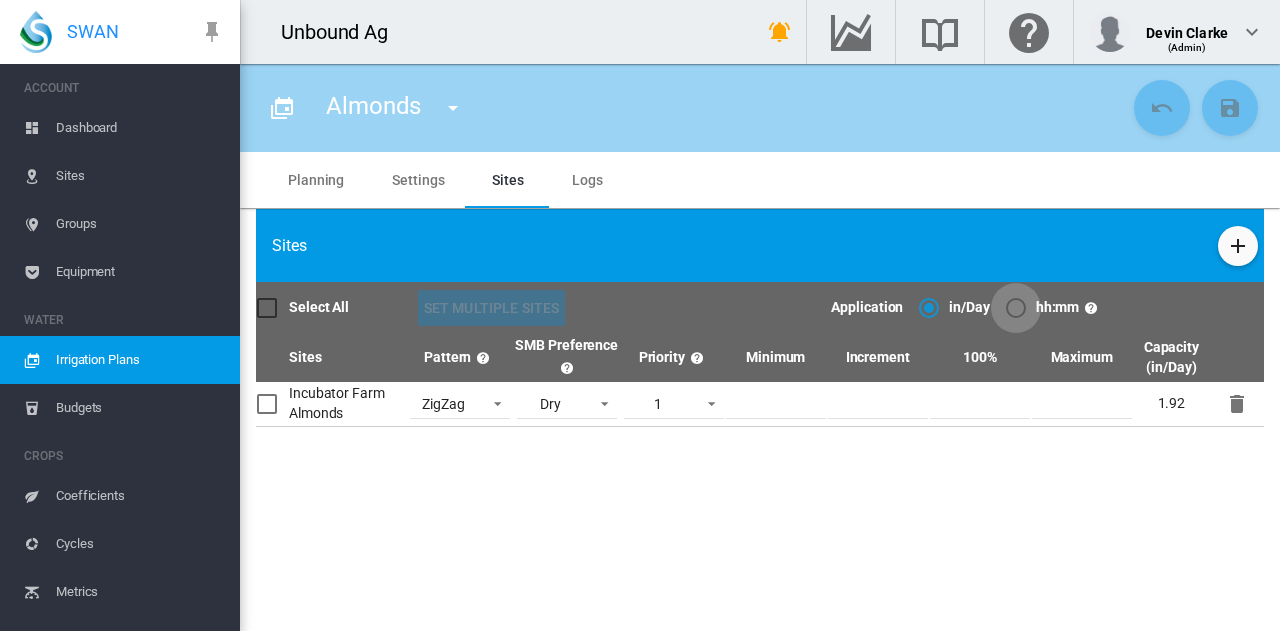 click at bounding box center [1016, 308] 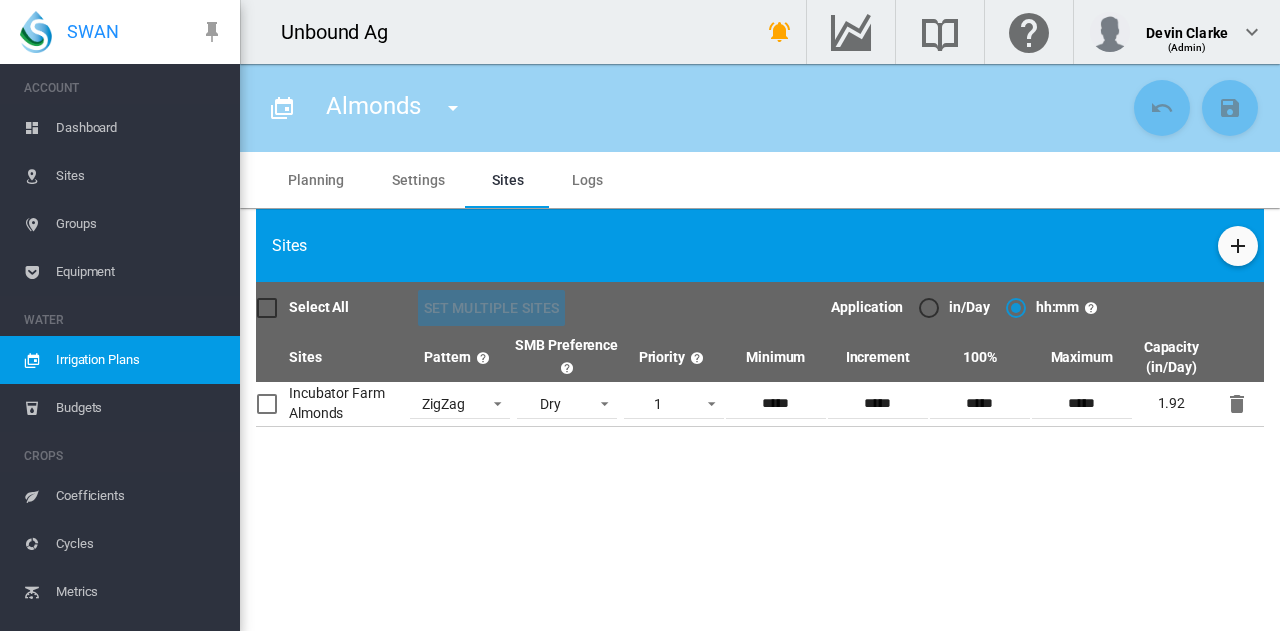 click at bounding box center [483, 358] 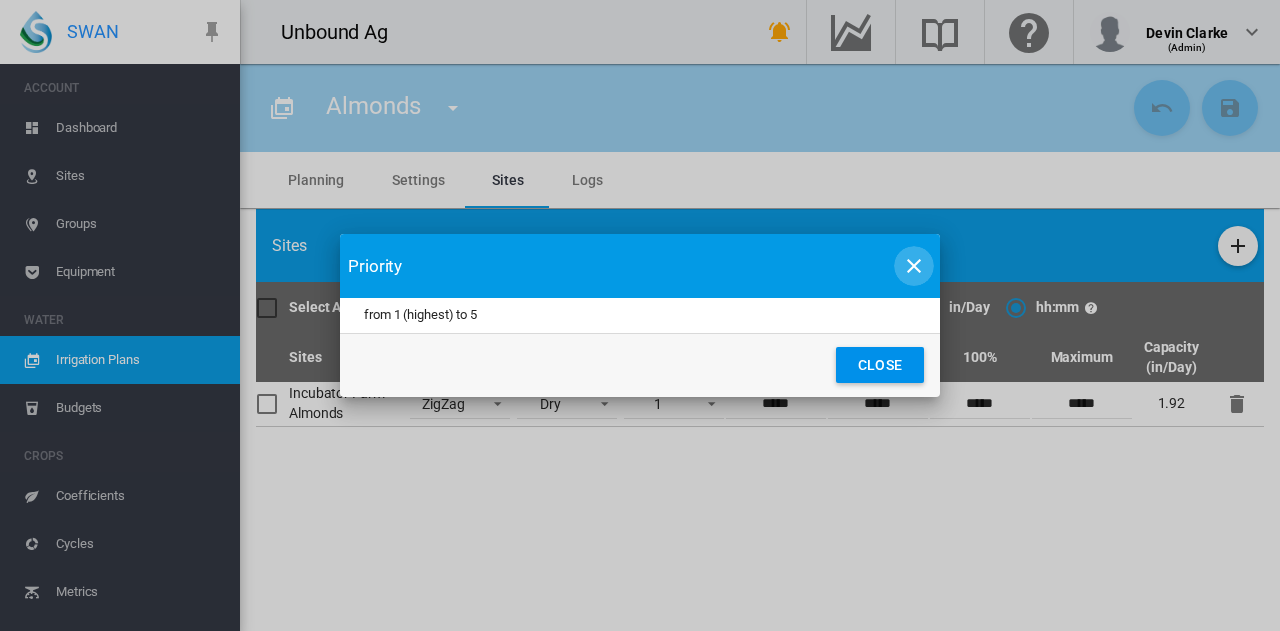 click at bounding box center [914, 266] 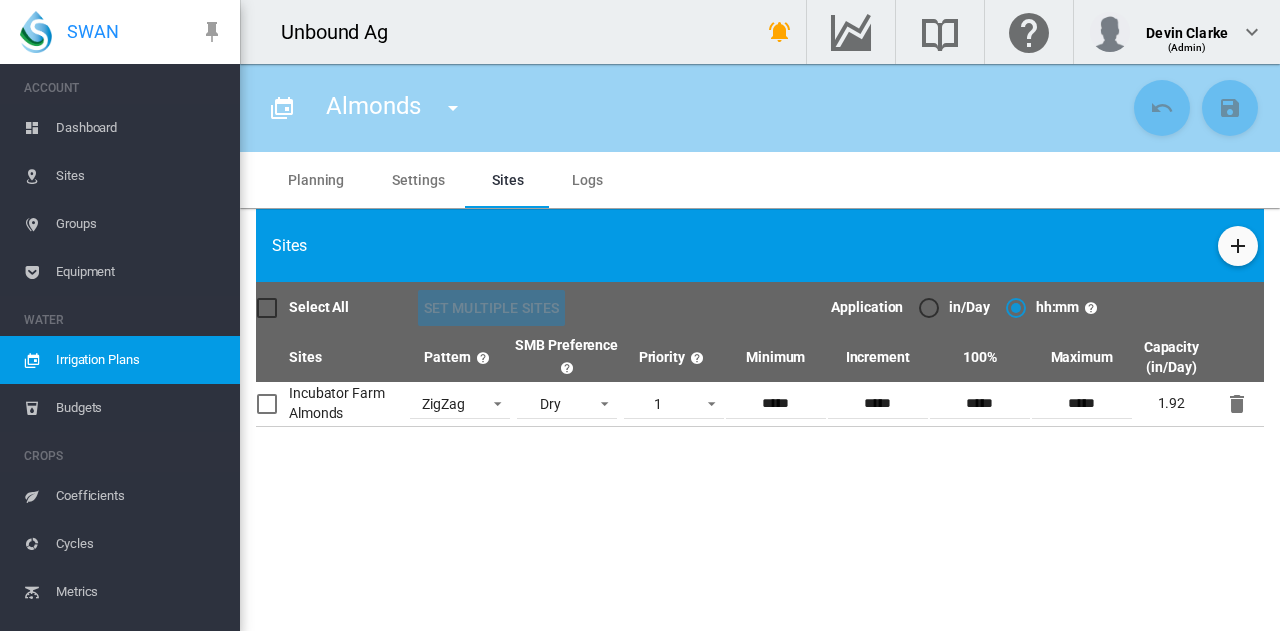 click at bounding box center (483, 358) 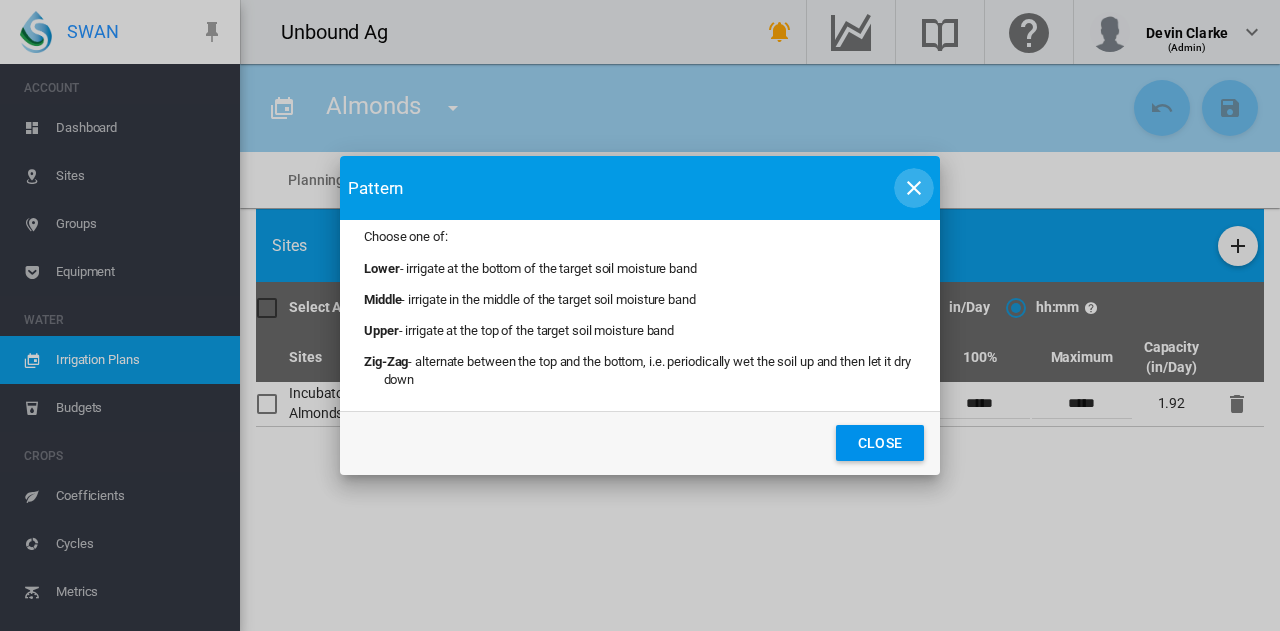 click at bounding box center (914, 188) 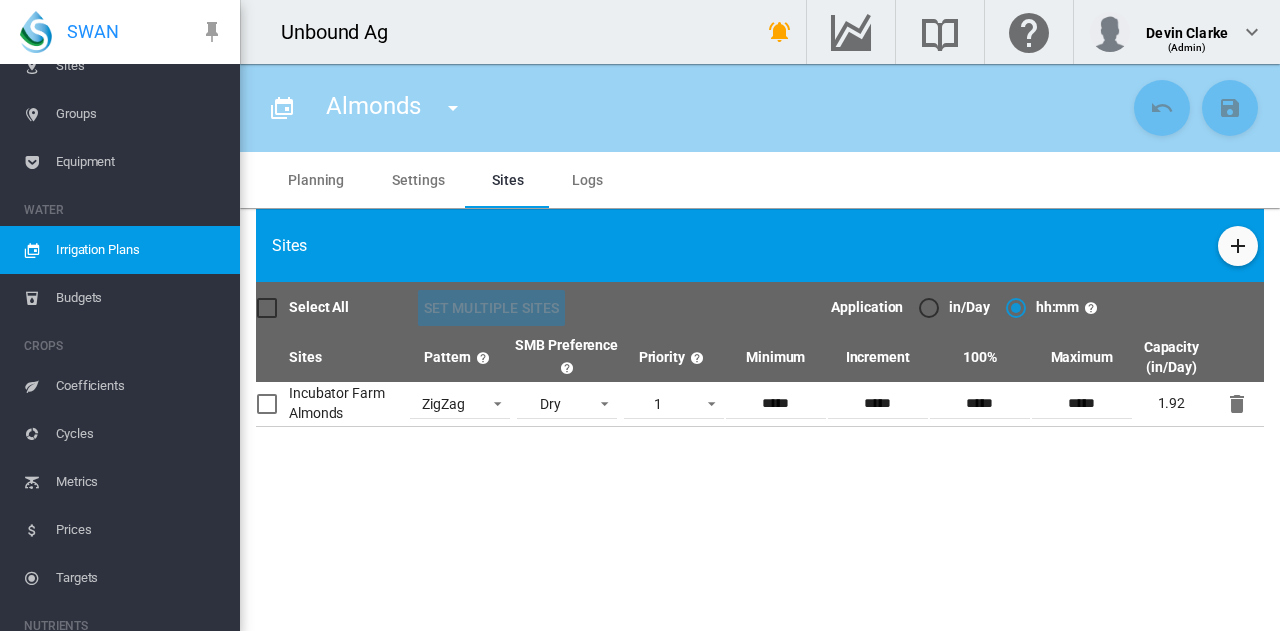 scroll, scrollTop: 0, scrollLeft: 0, axis: both 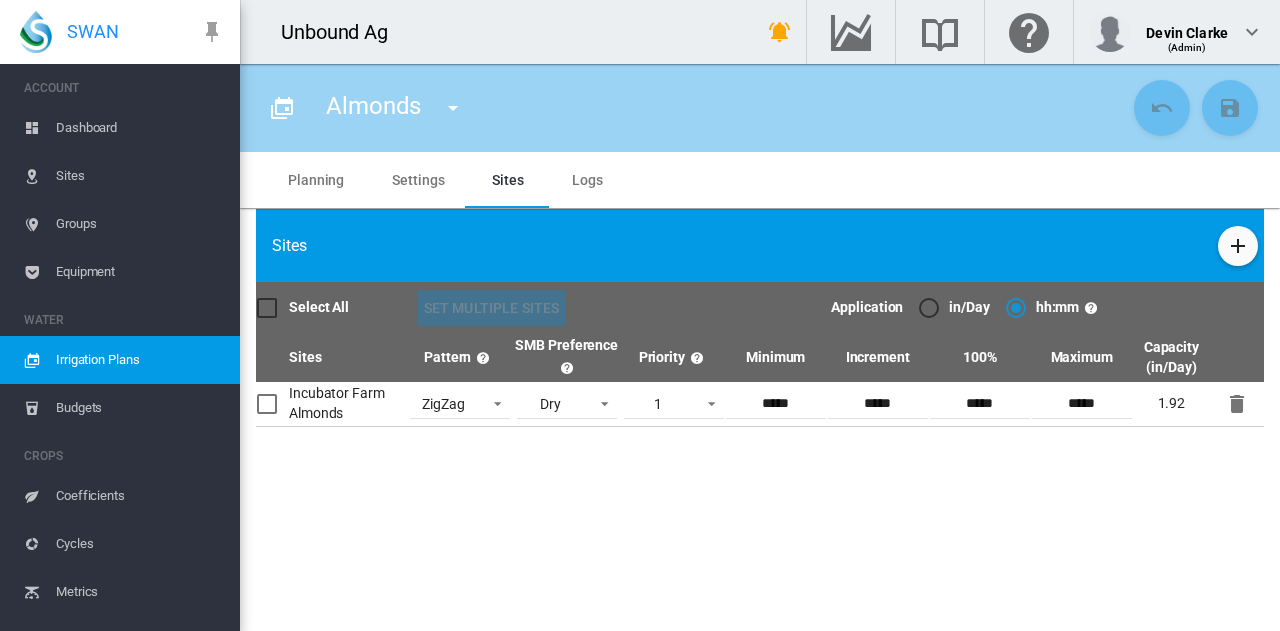 click on "Sites" at bounding box center (140, 176) 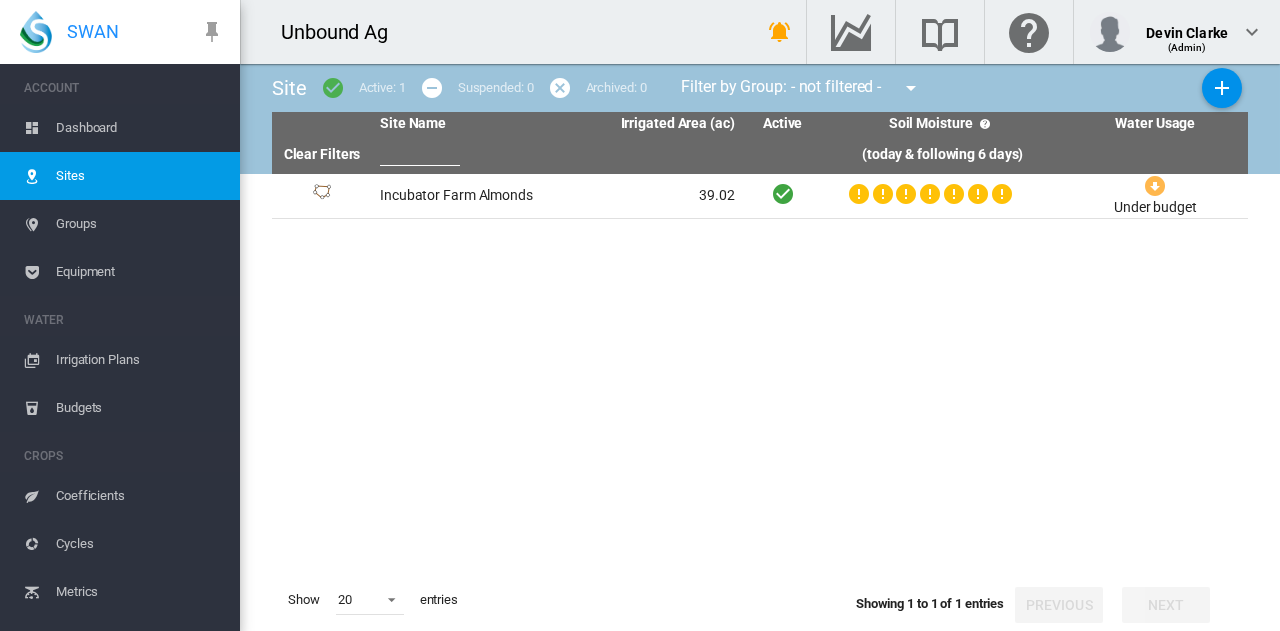 click on "Dashboard" at bounding box center [140, 128] 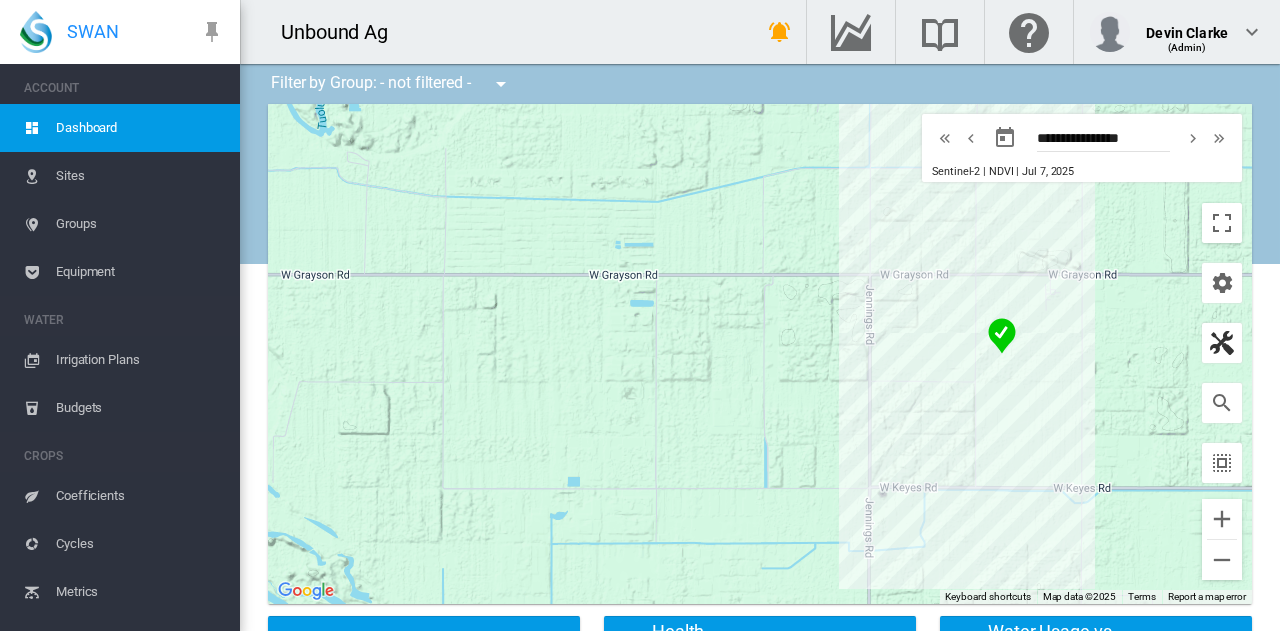 click at bounding box center (1222, 343) 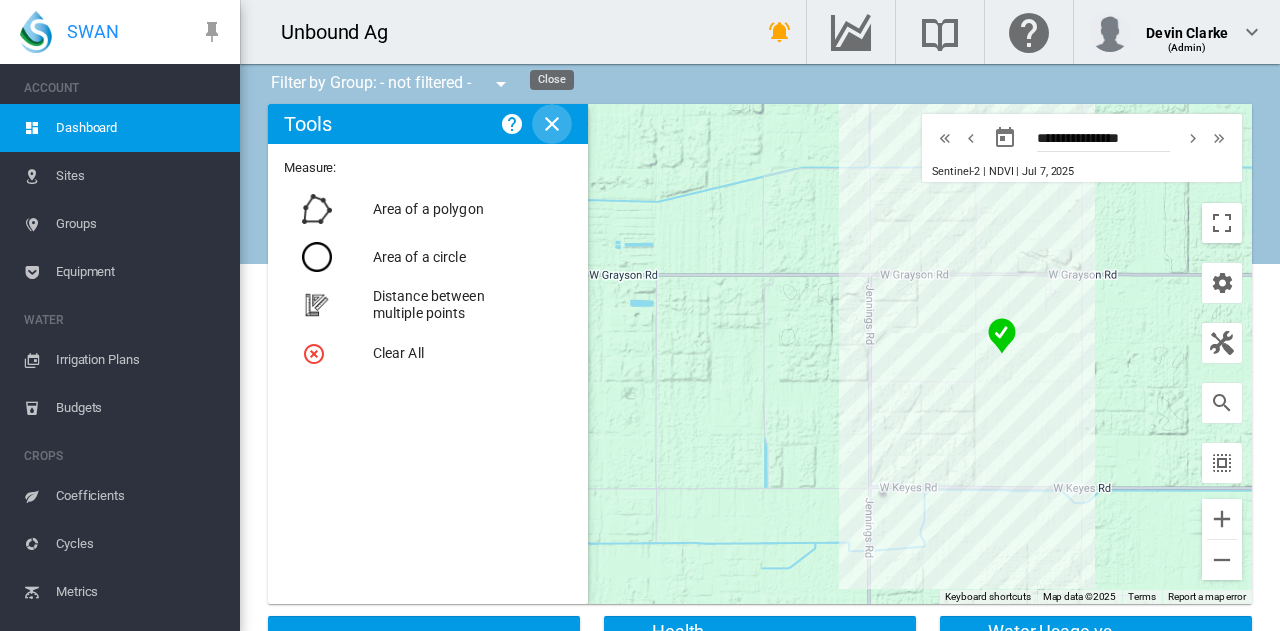 click at bounding box center (552, 124) 